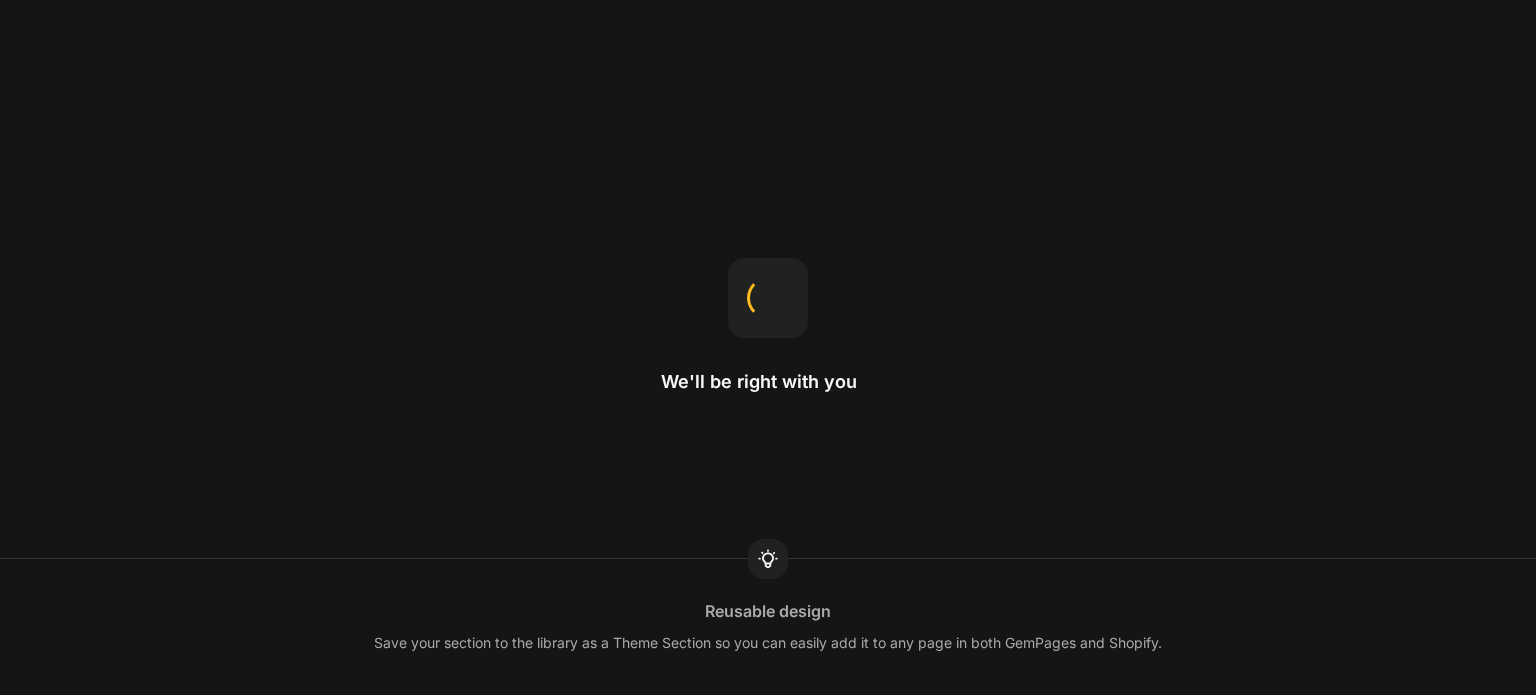 scroll, scrollTop: 0, scrollLeft: 0, axis: both 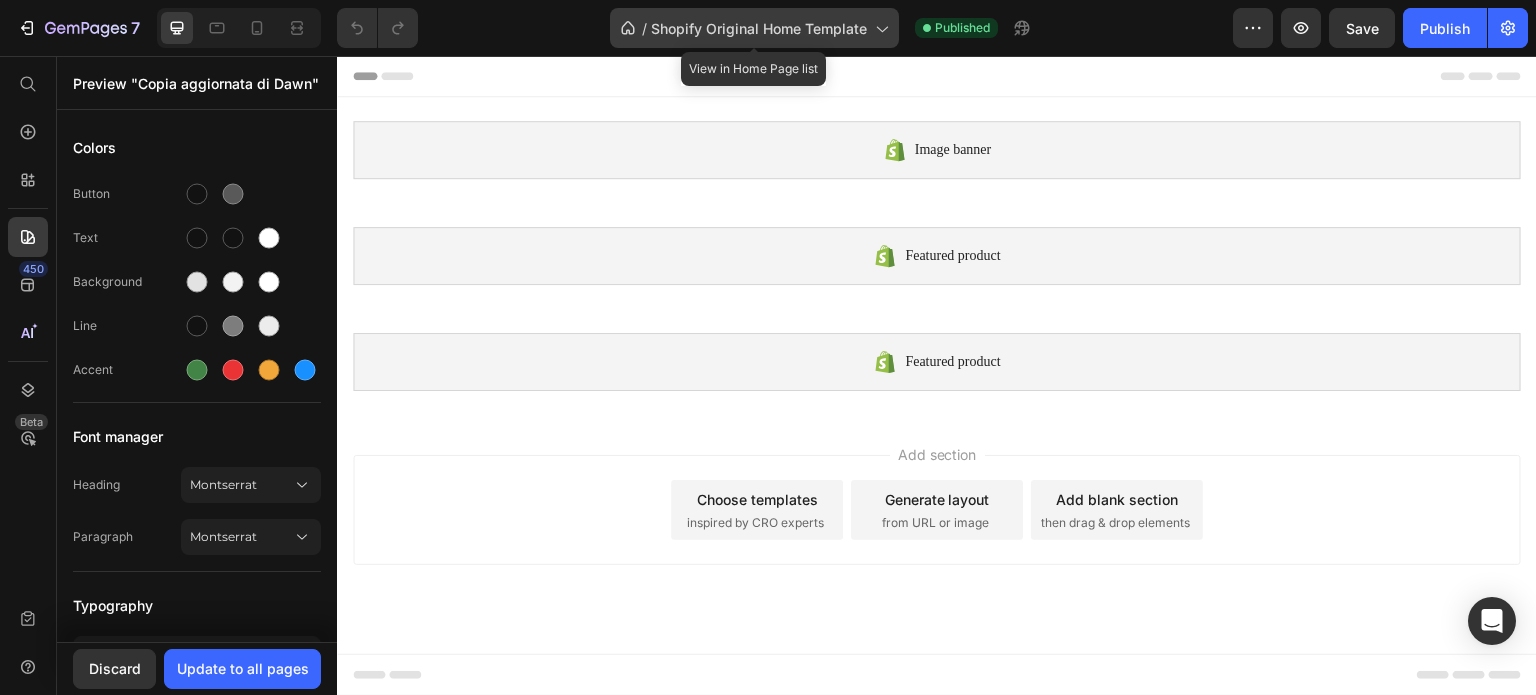 click 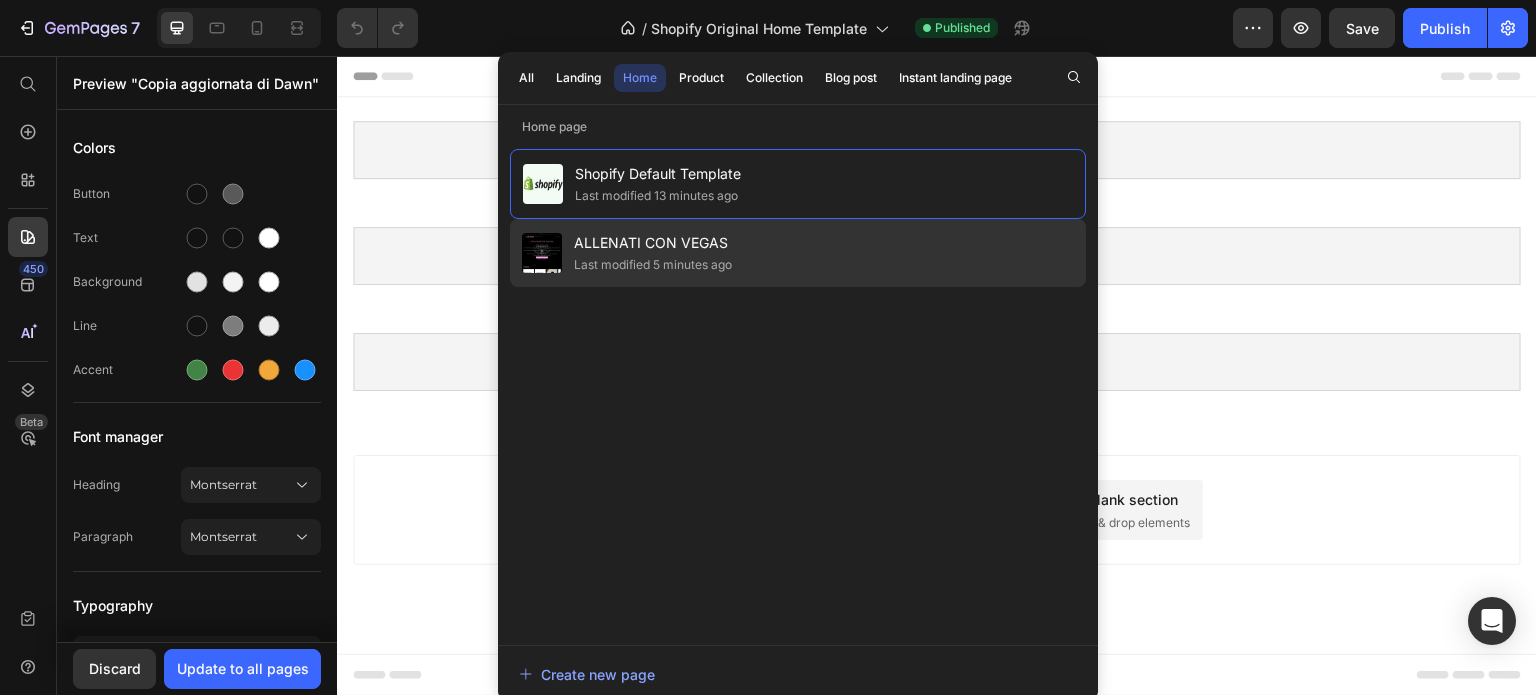 click on "Last modified 5 minutes ago" 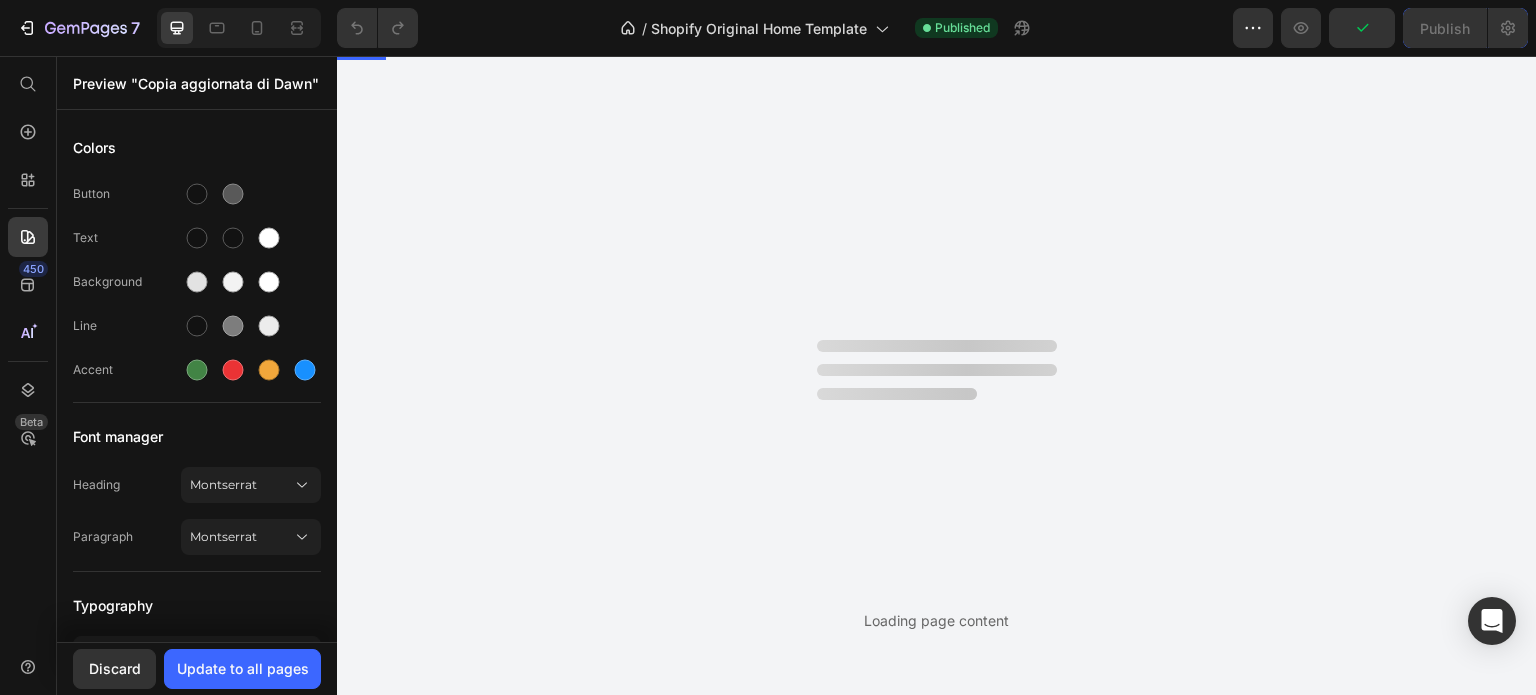 scroll, scrollTop: 0, scrollLeft: 0, axis: both 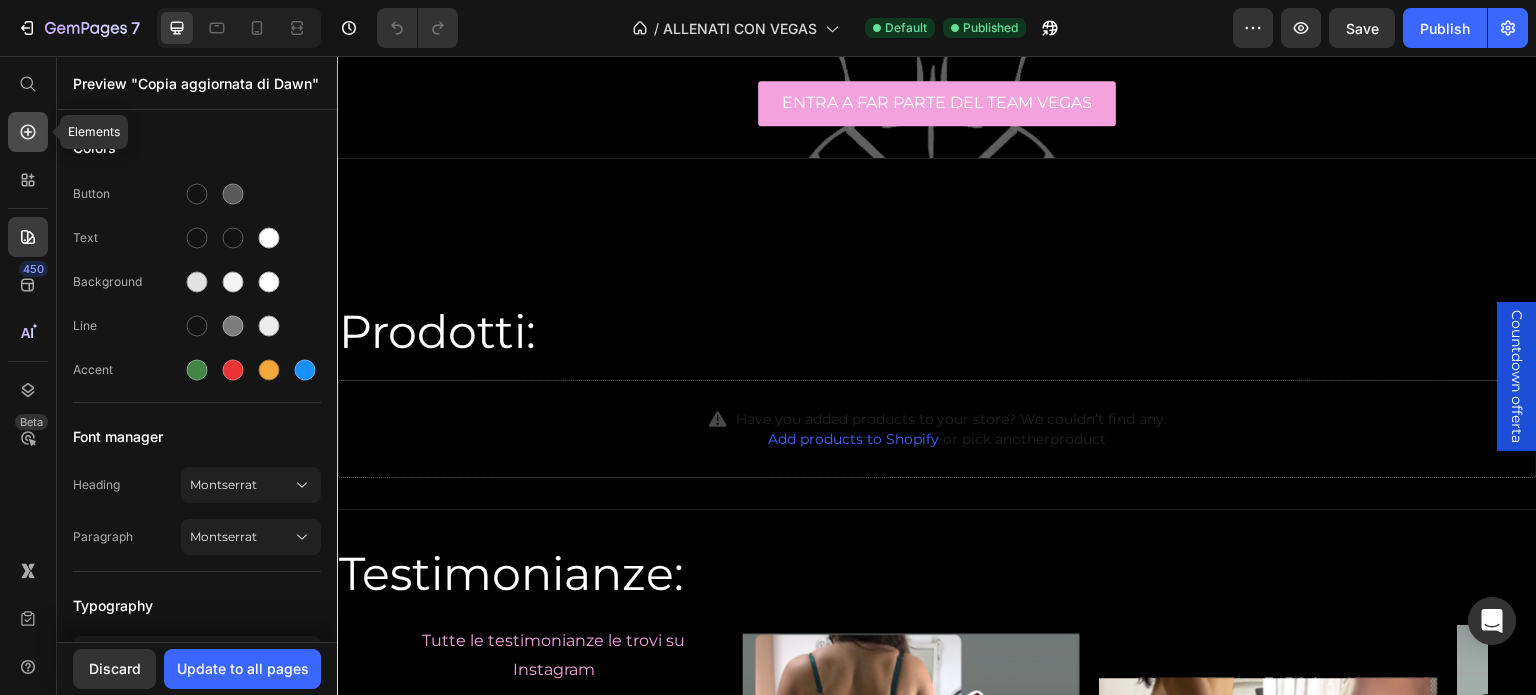 click 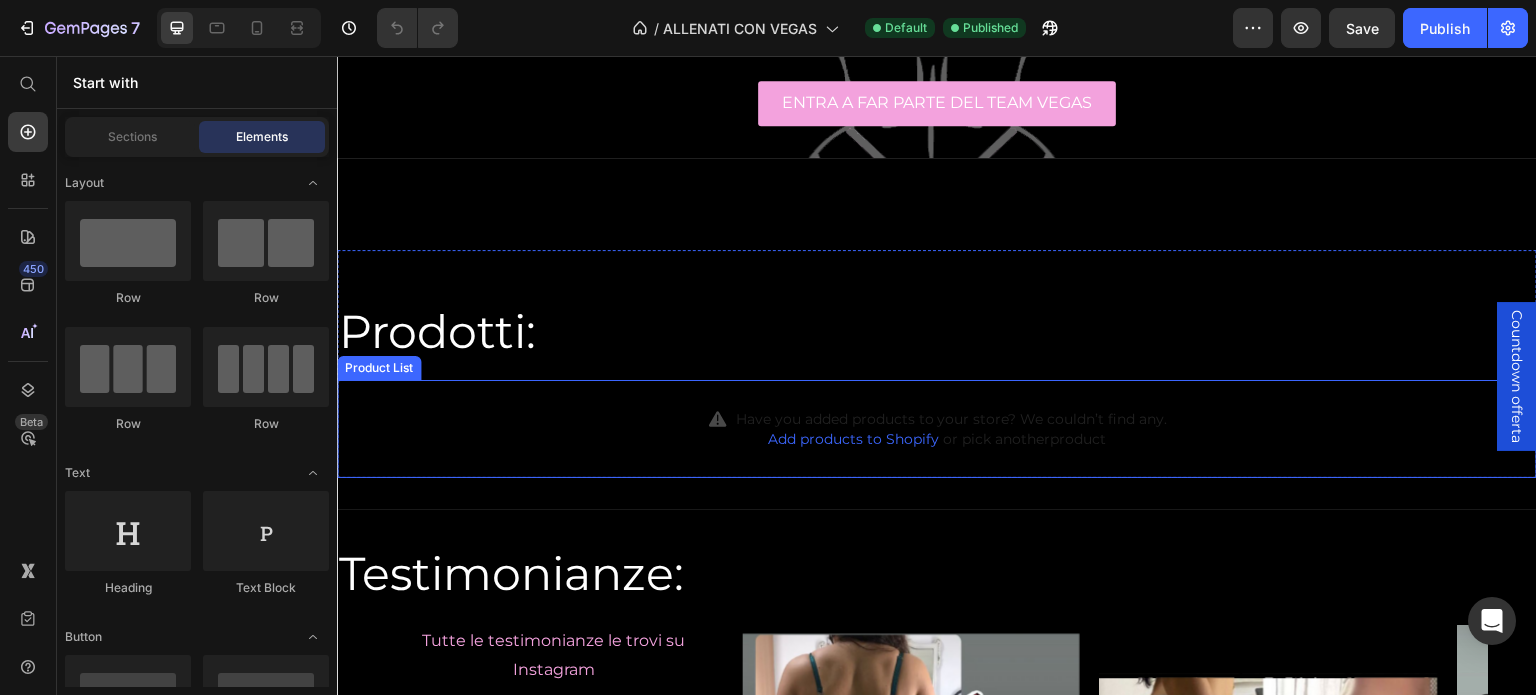 click on "Have you added products to your store? We couldn’t find any. Add products to Shopify   or pick another  product" at bounding box center [937, 429] 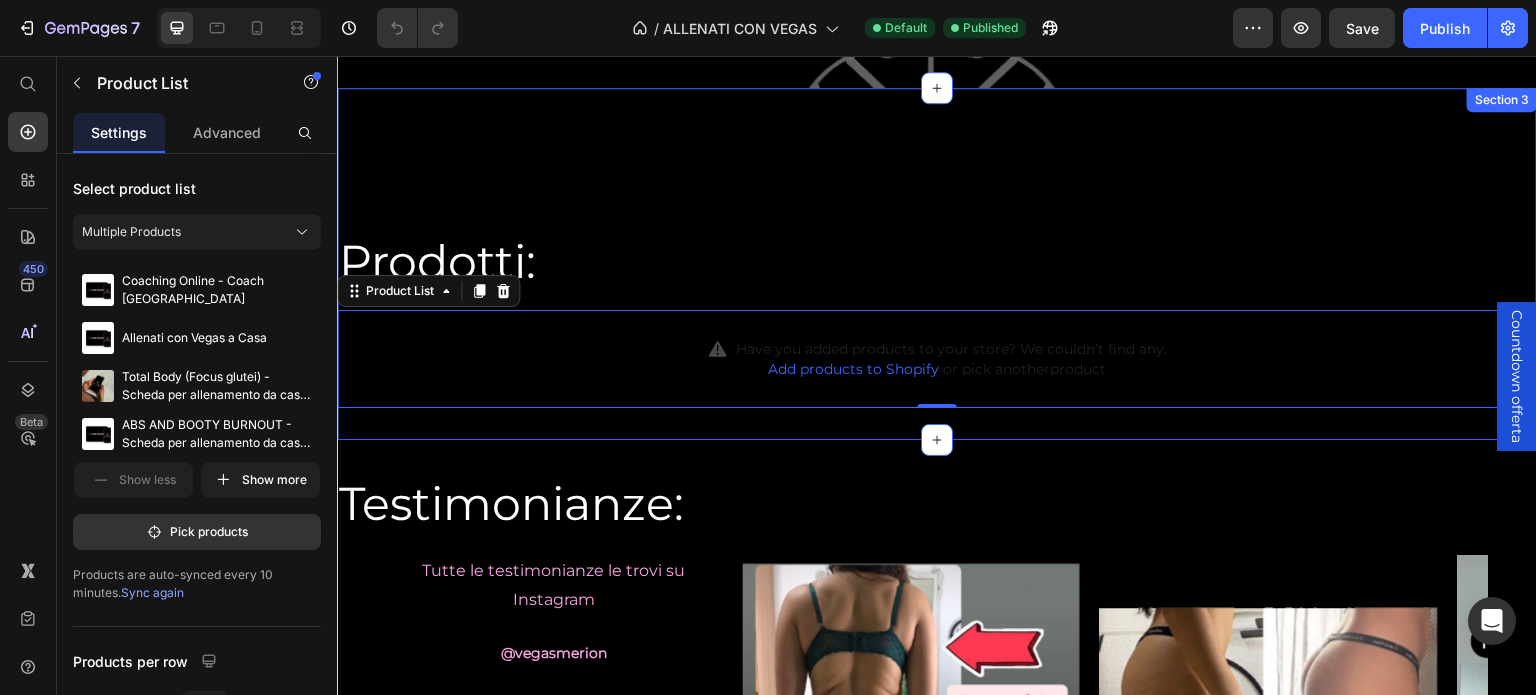 scroll, scrollTop: 500, scrollLeft: 0, axis: vertical 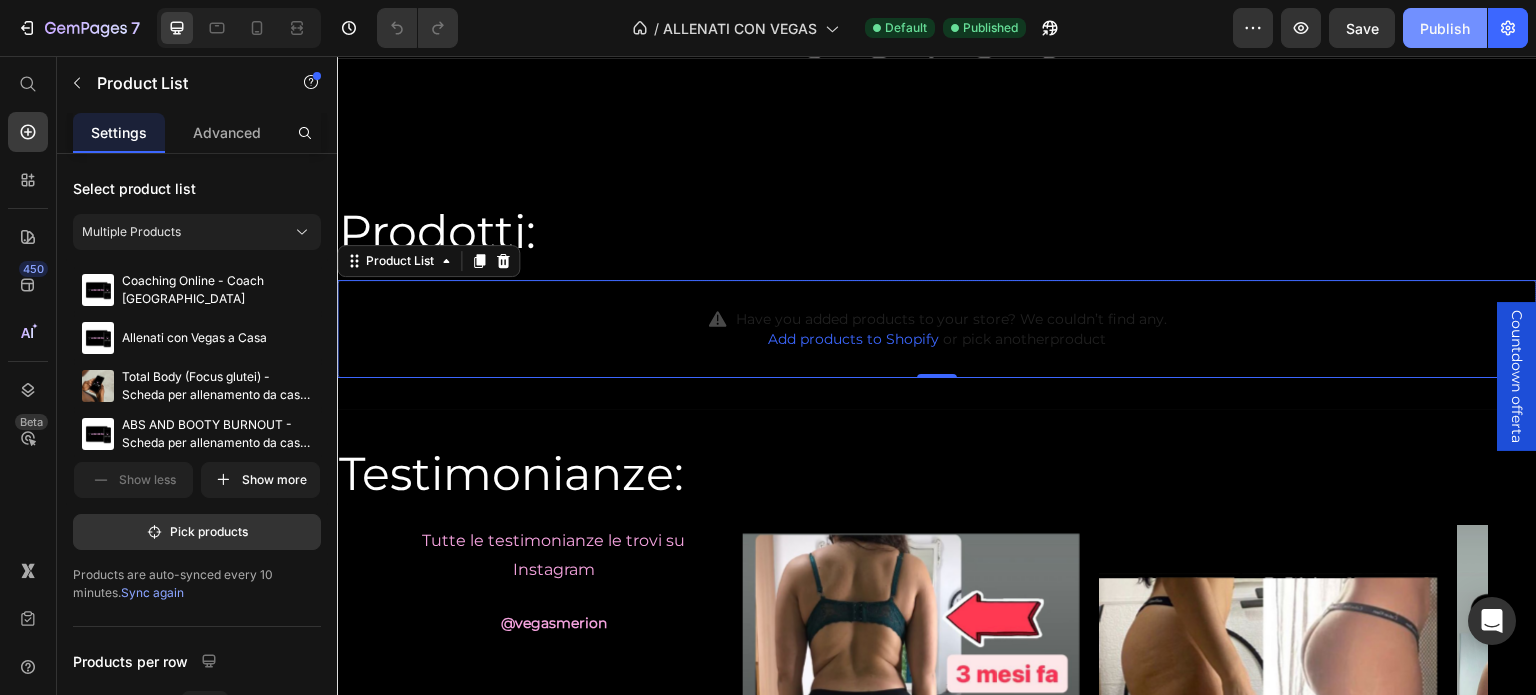 click on "Publish" at bounding box center [1445, 28] 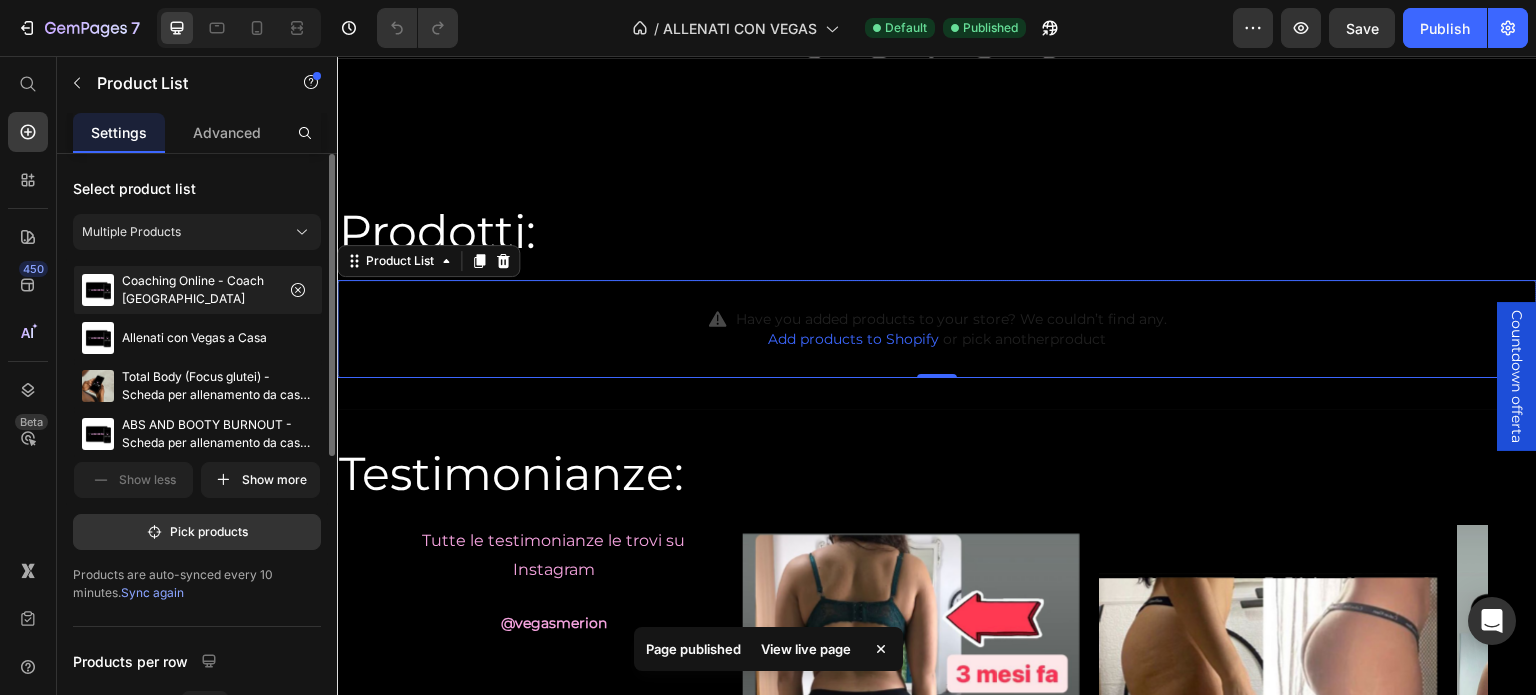 click on "Coaching Online - Coach [GEOGRAPHIC_DATA]" 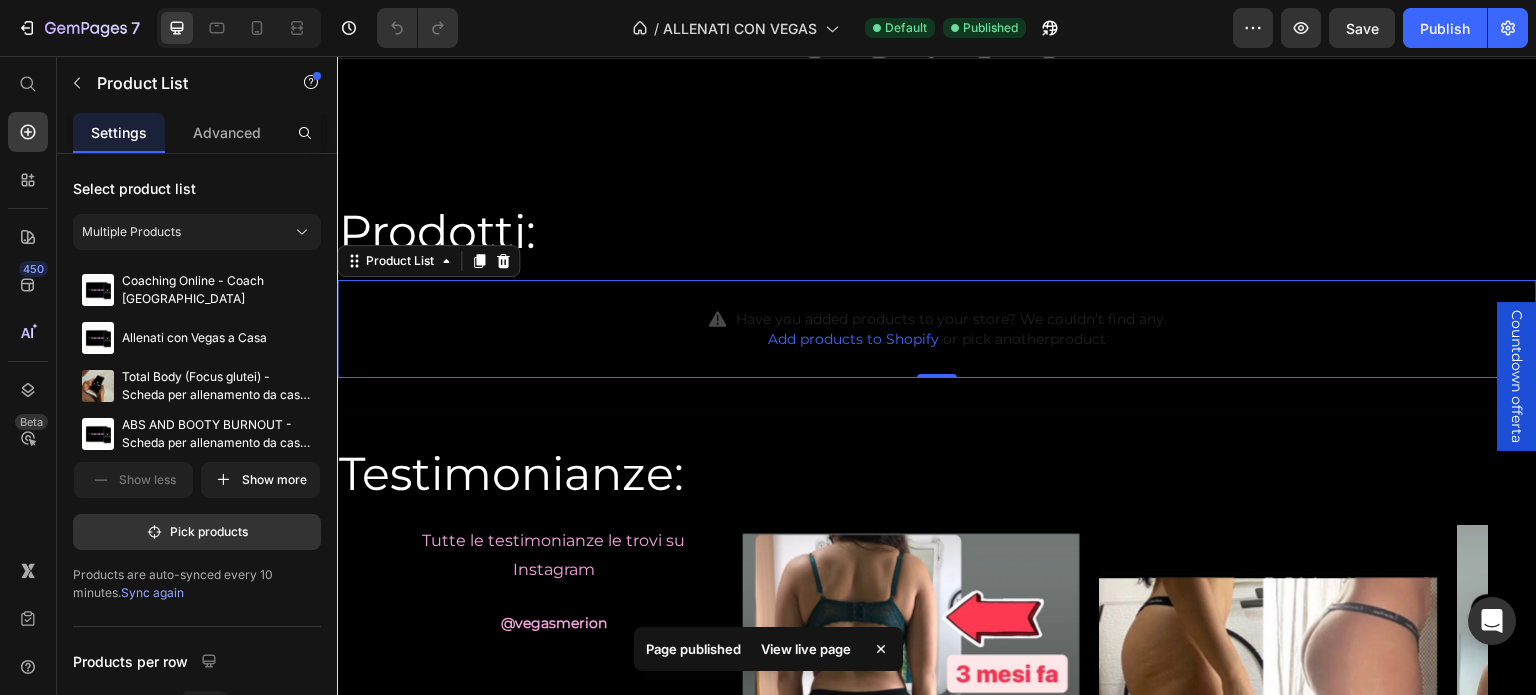 click on "Add products to Shopify" at bounding box center (853, 339) 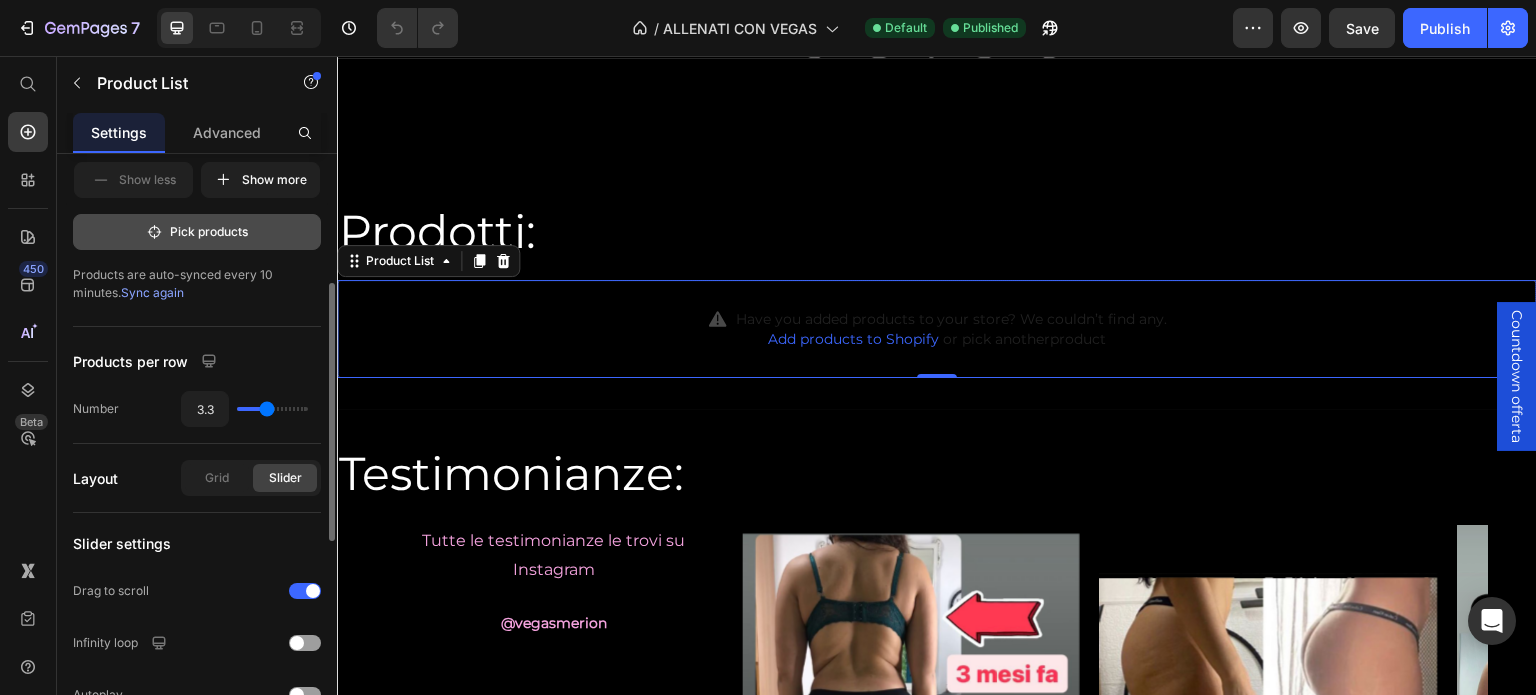 scroll, scrollTop: 0, scrollLeft: 0, axis: both 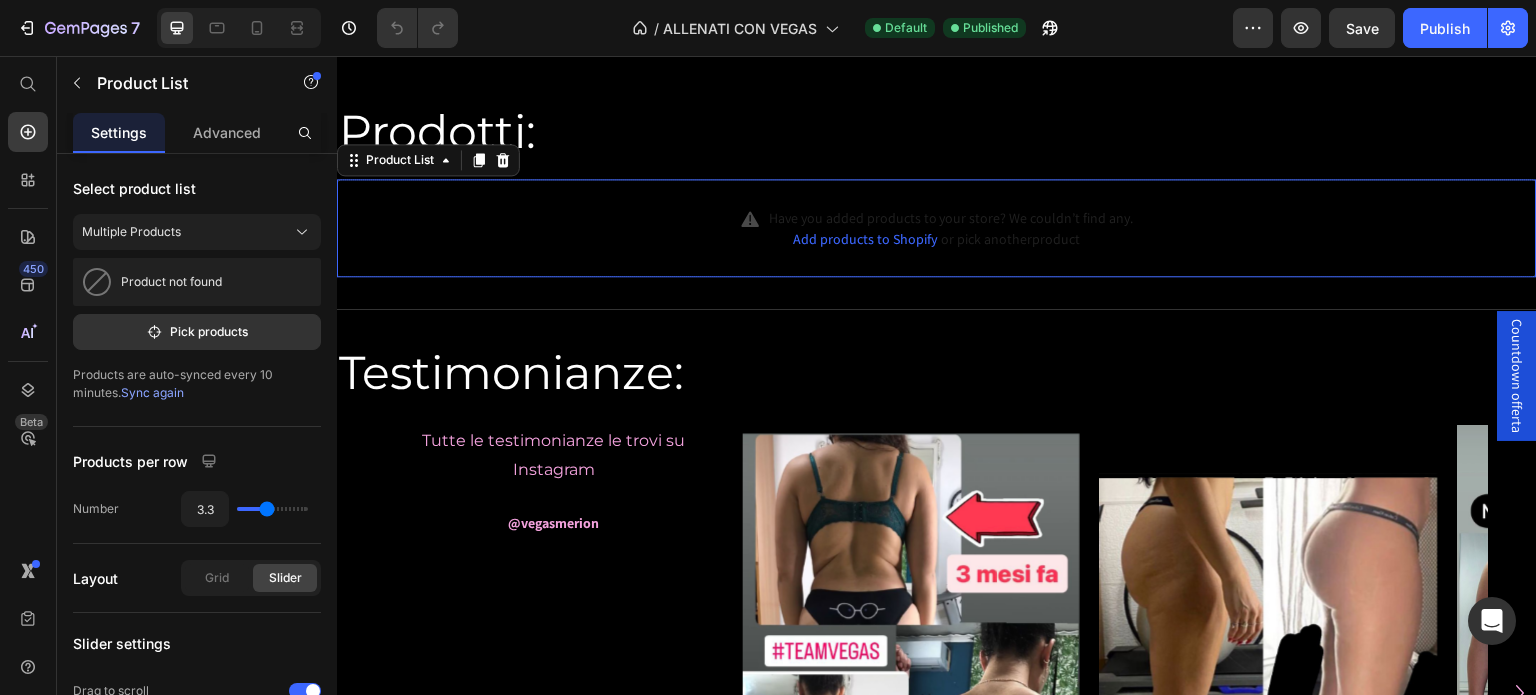 click on "Have you added products to your store? We couldn’t find any. Add products to Shopify   or pick another  product" at bounding box center (937, 228) 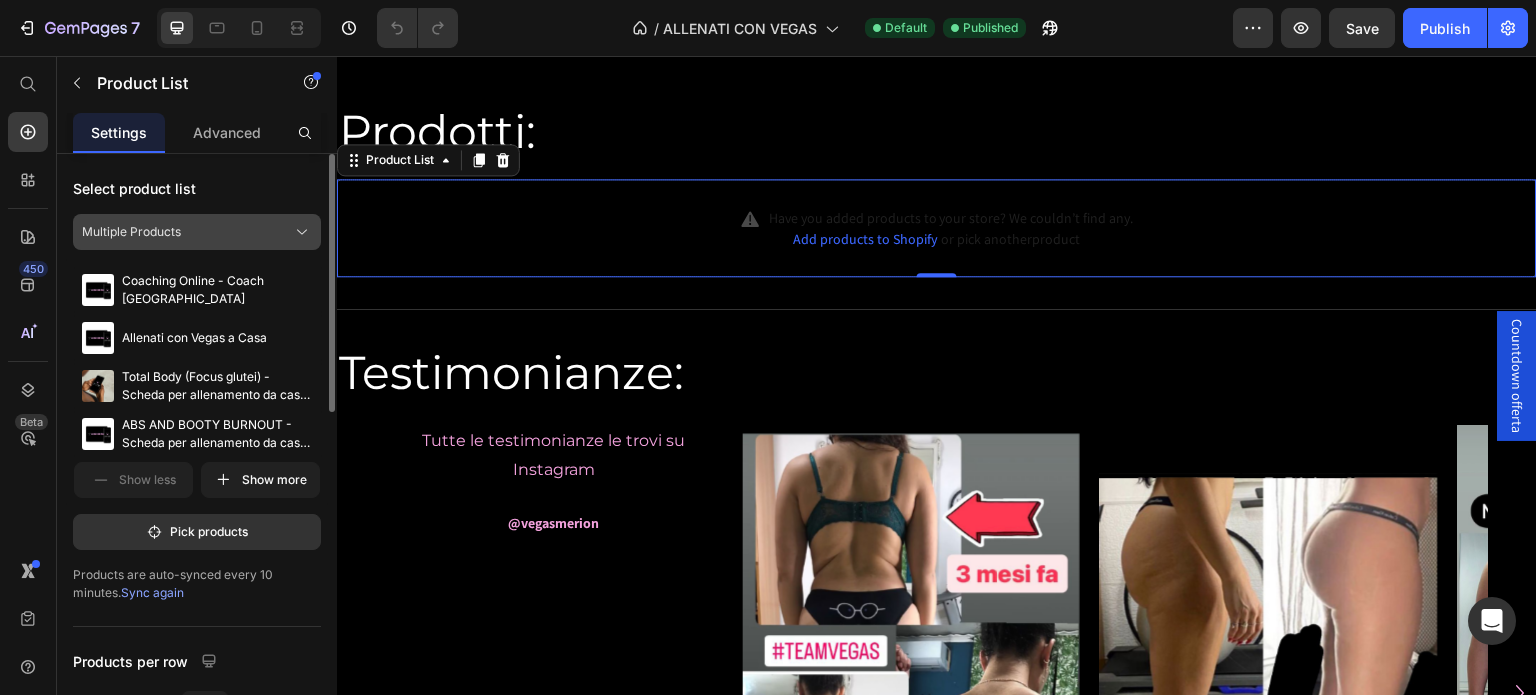 click on "Multiple Products" 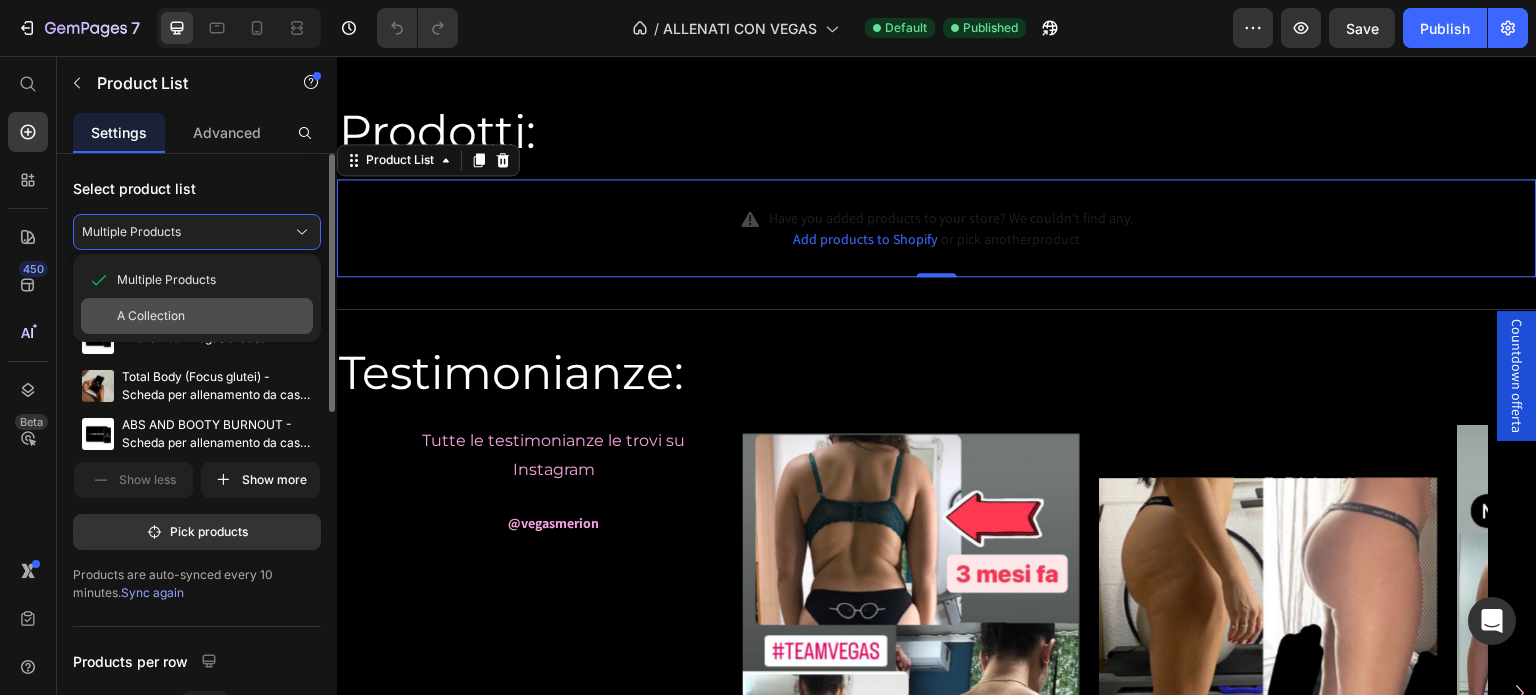 click on "A Collection" 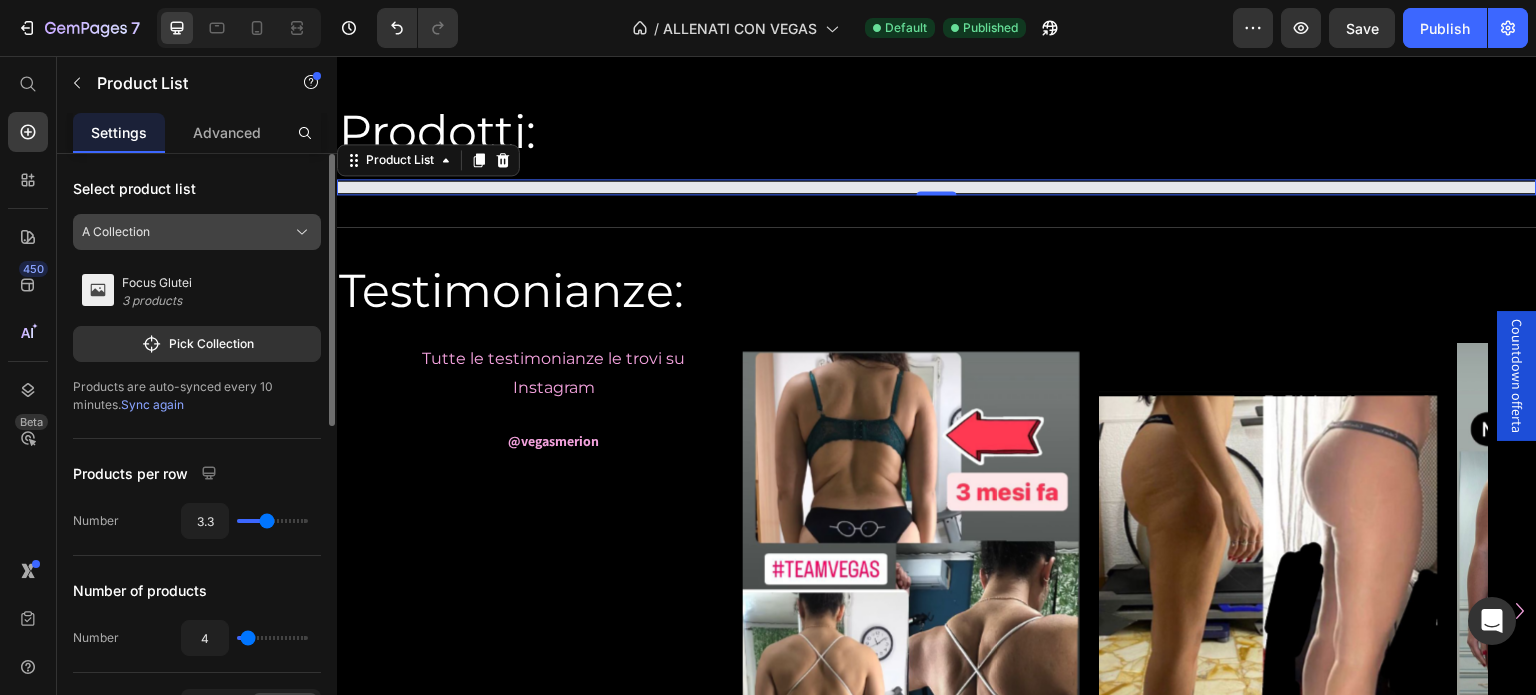 click on "A Collection" 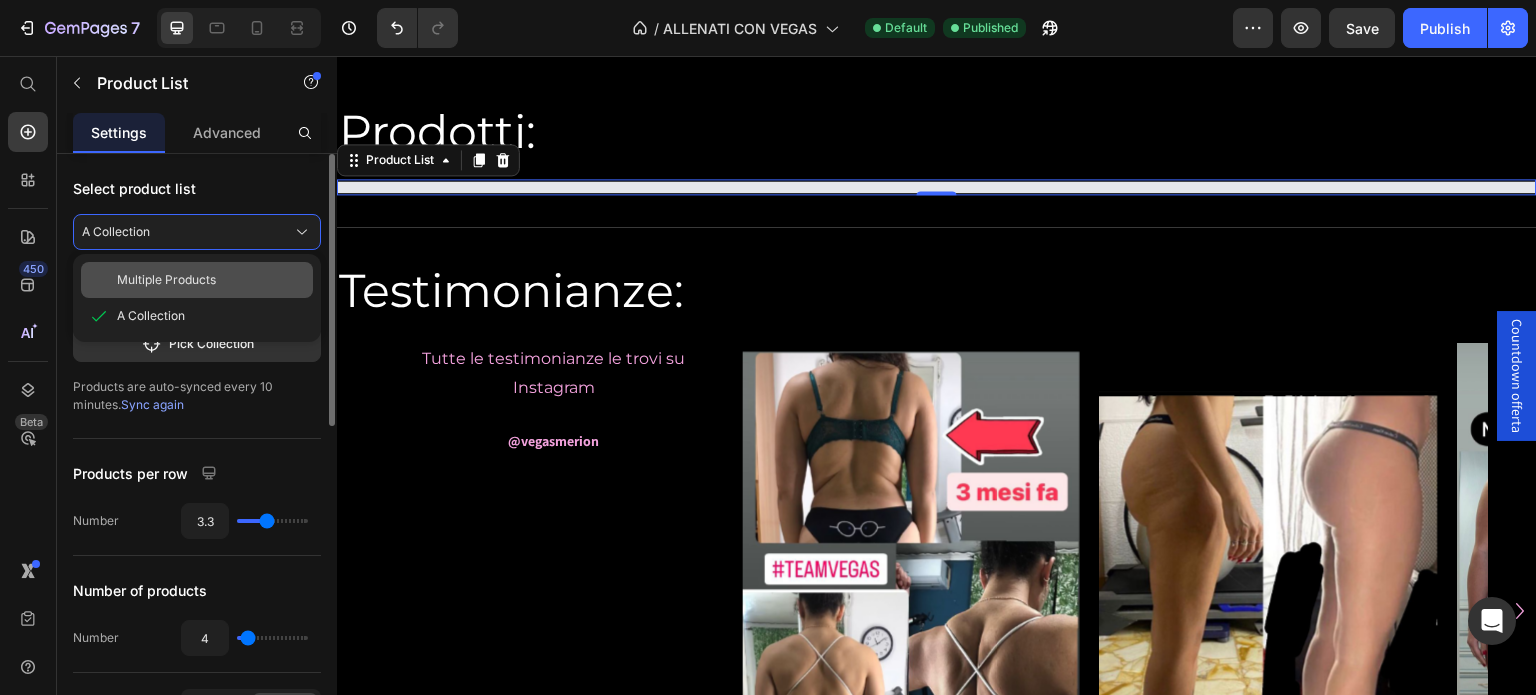 click on "Multiple Products" at bounding box center [211, 280] 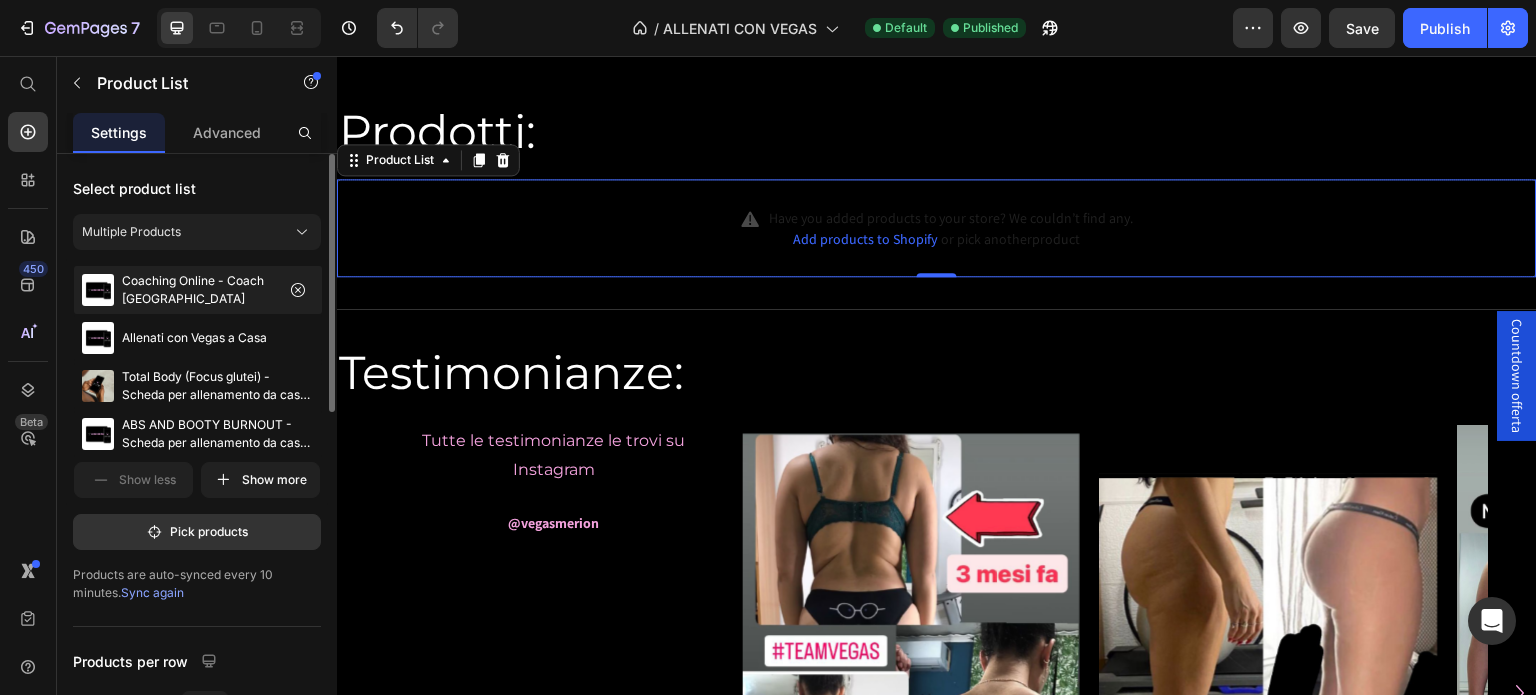 click on "Coaching Online - Coach [GEOGRAPHIC_DATA]" at bounding box center [198, 290] 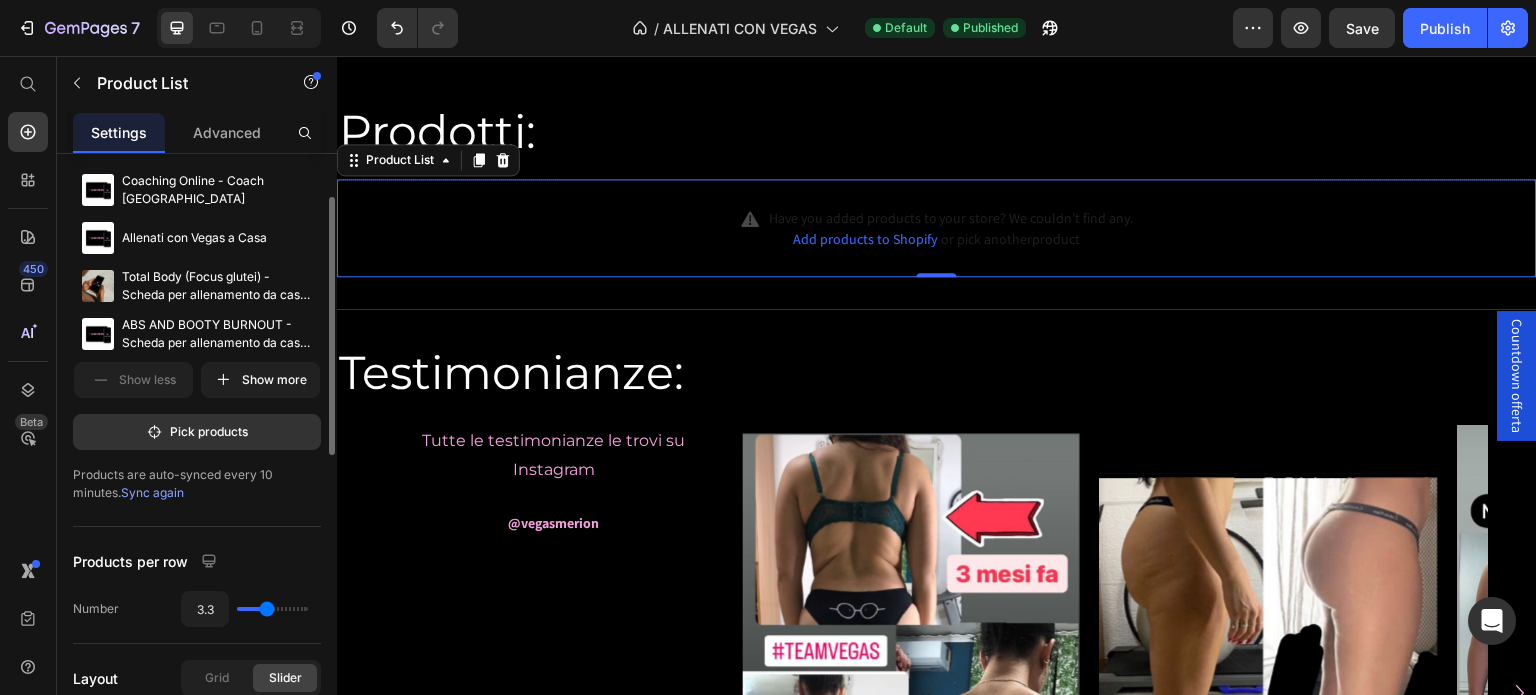 scroll, scrollTop: 200, scrollLeft: 0, axis: vertical 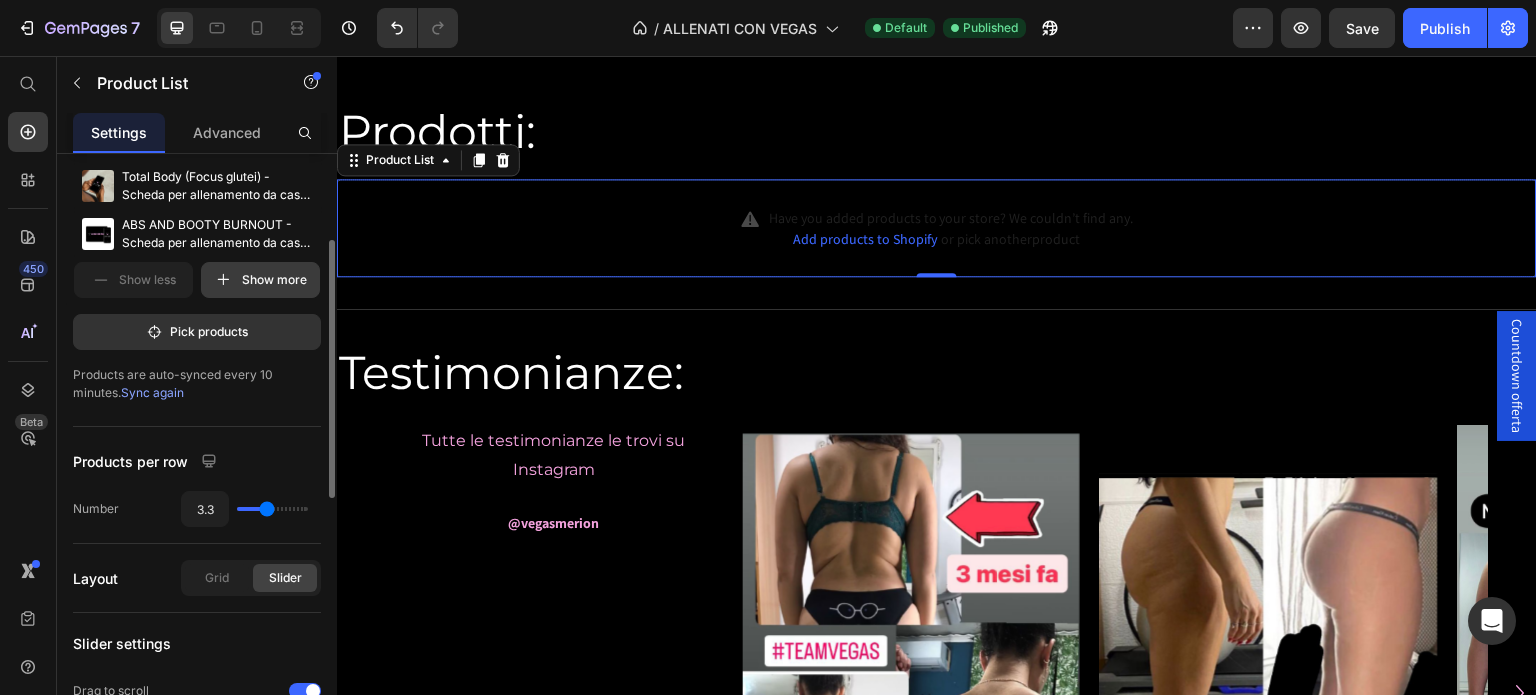 click 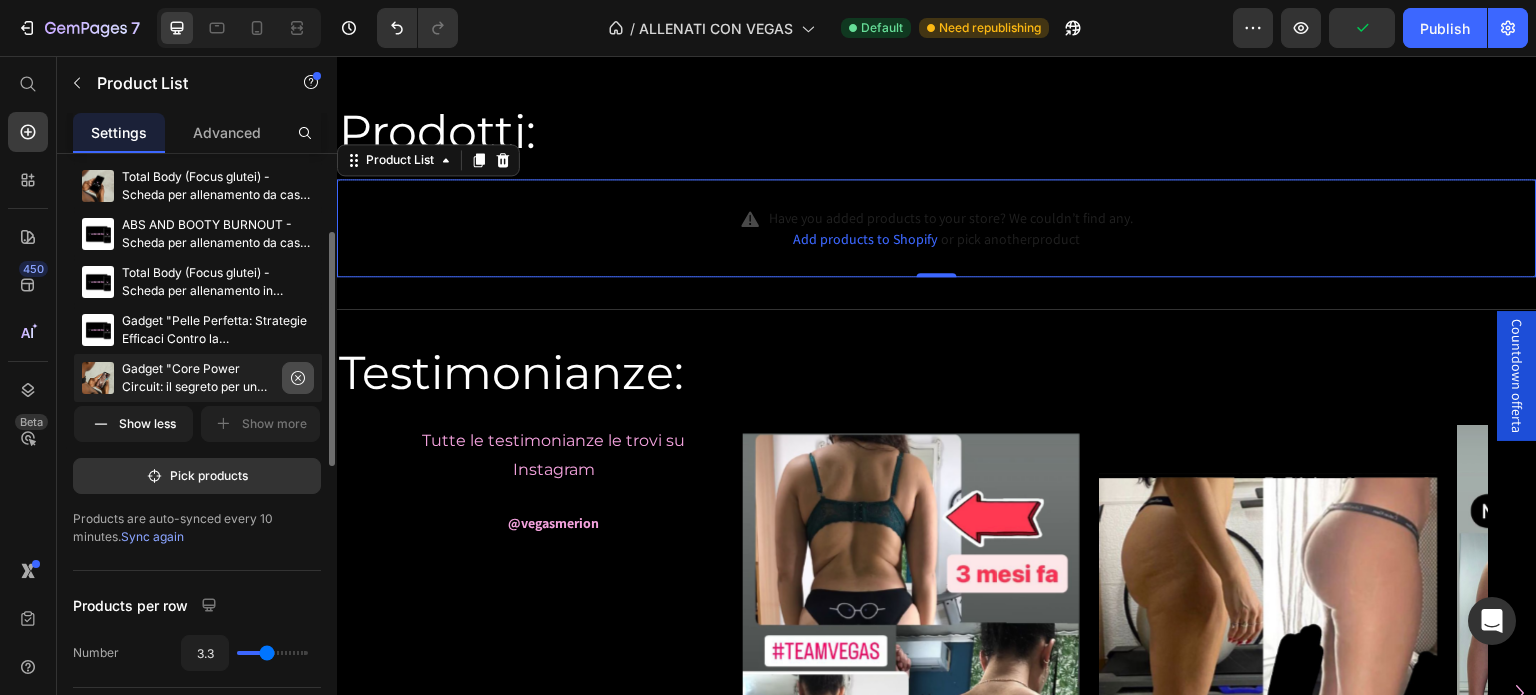 click 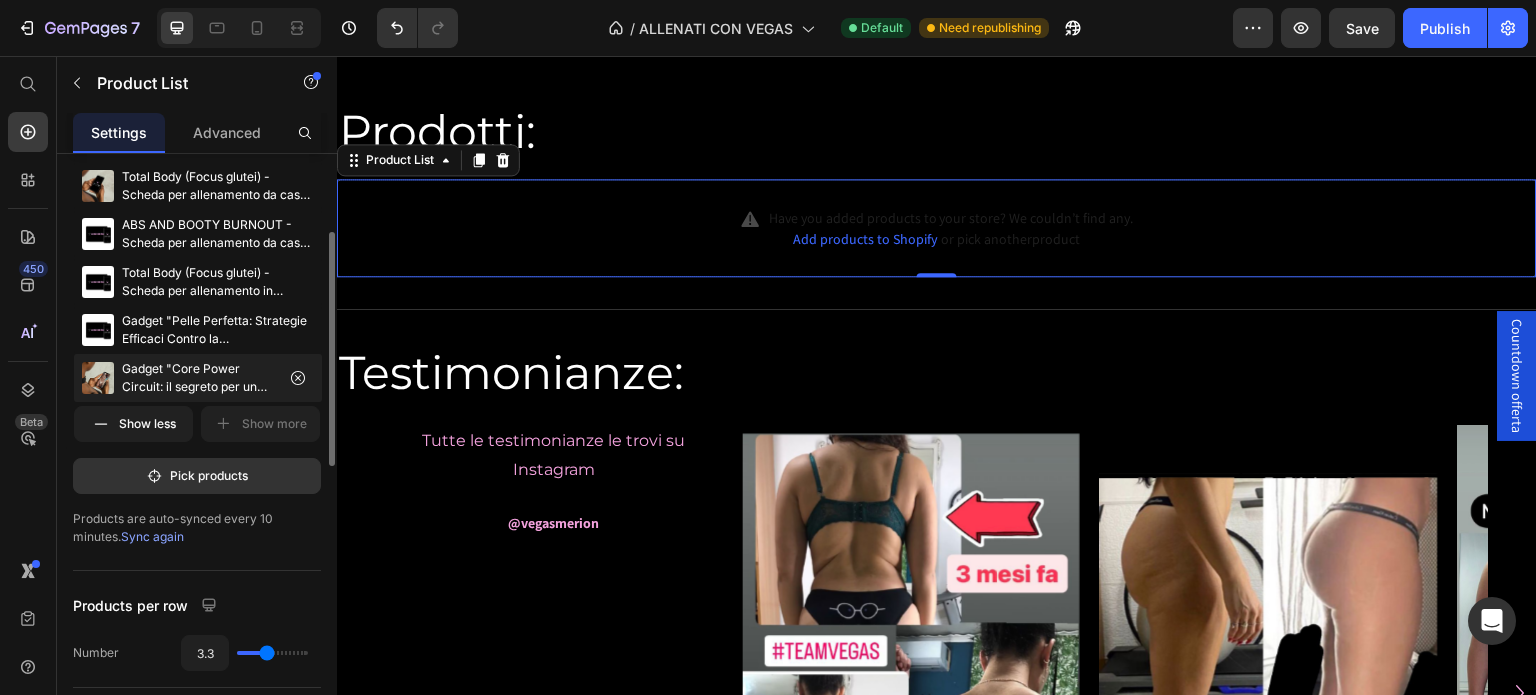 click on "Gadget "Core Power Circuit:  il segreto per un Addome forte e definito"" at bounding box center [198, 378] 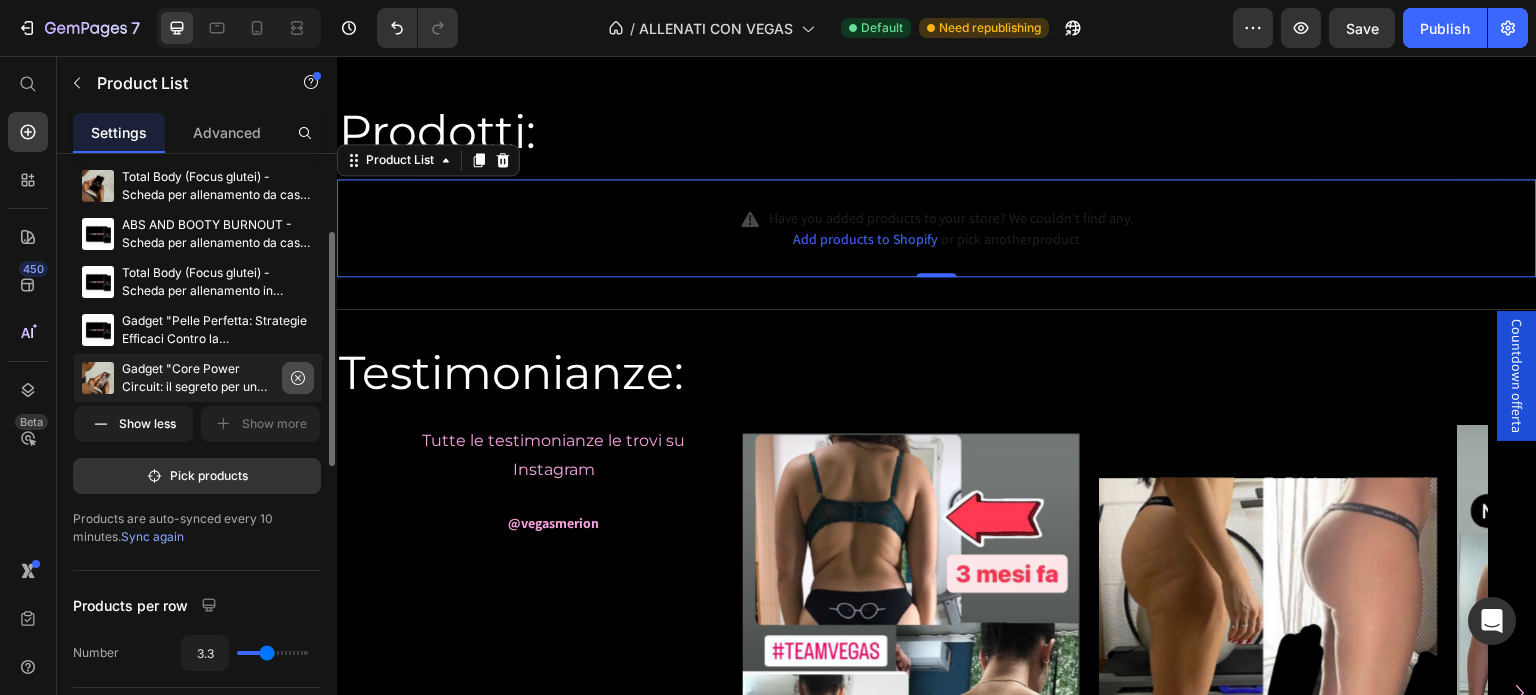 click at bounding box center (298, 378) 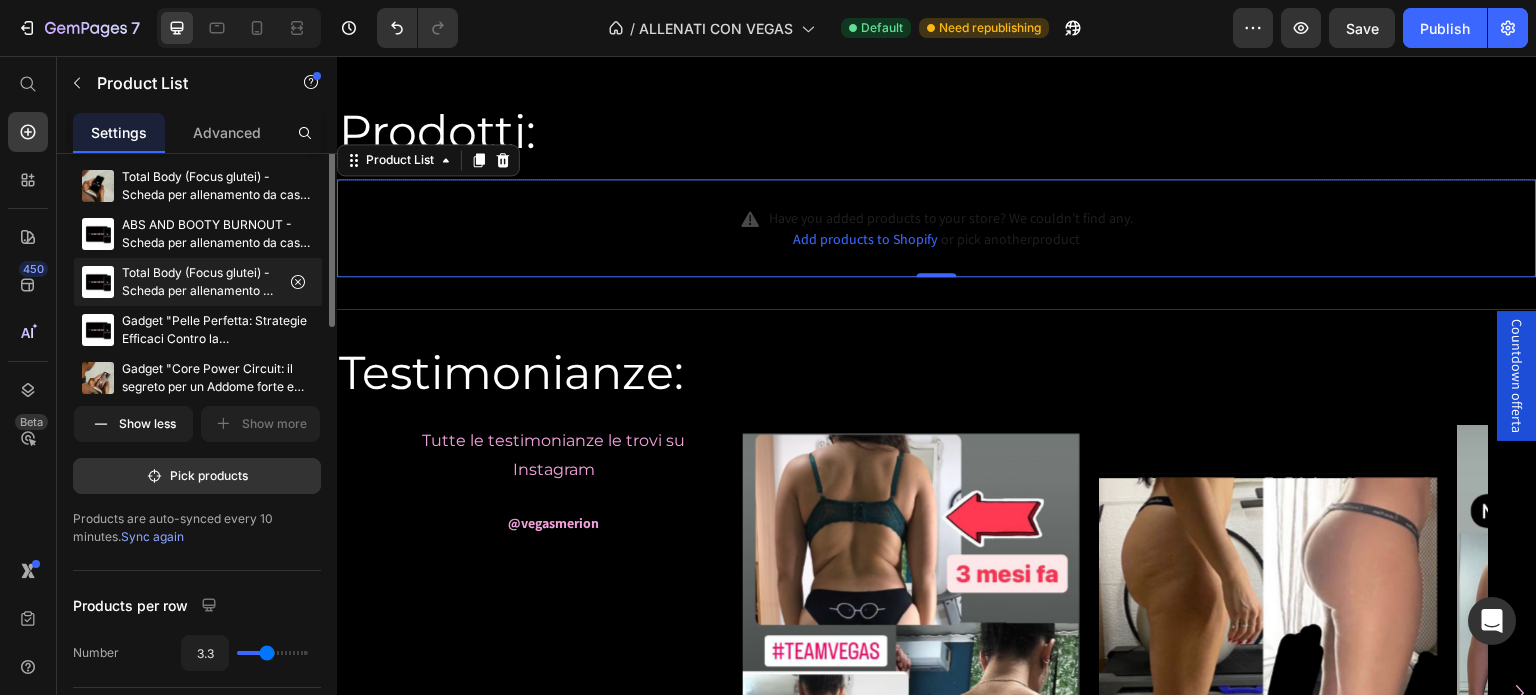 scroll, scrollTop: 0, scrollLeft: 0, axis: both 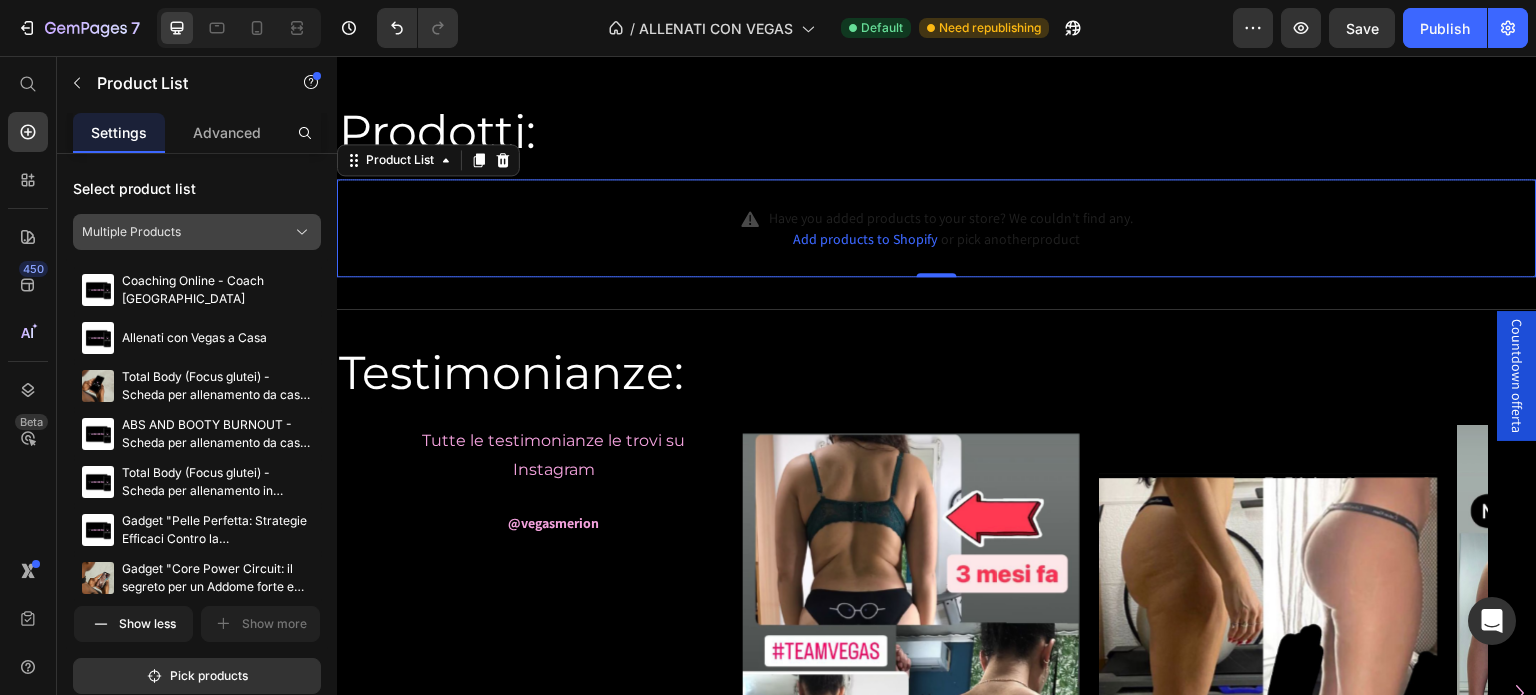 click on "Multiple Products" at bounding box center [197, 232] 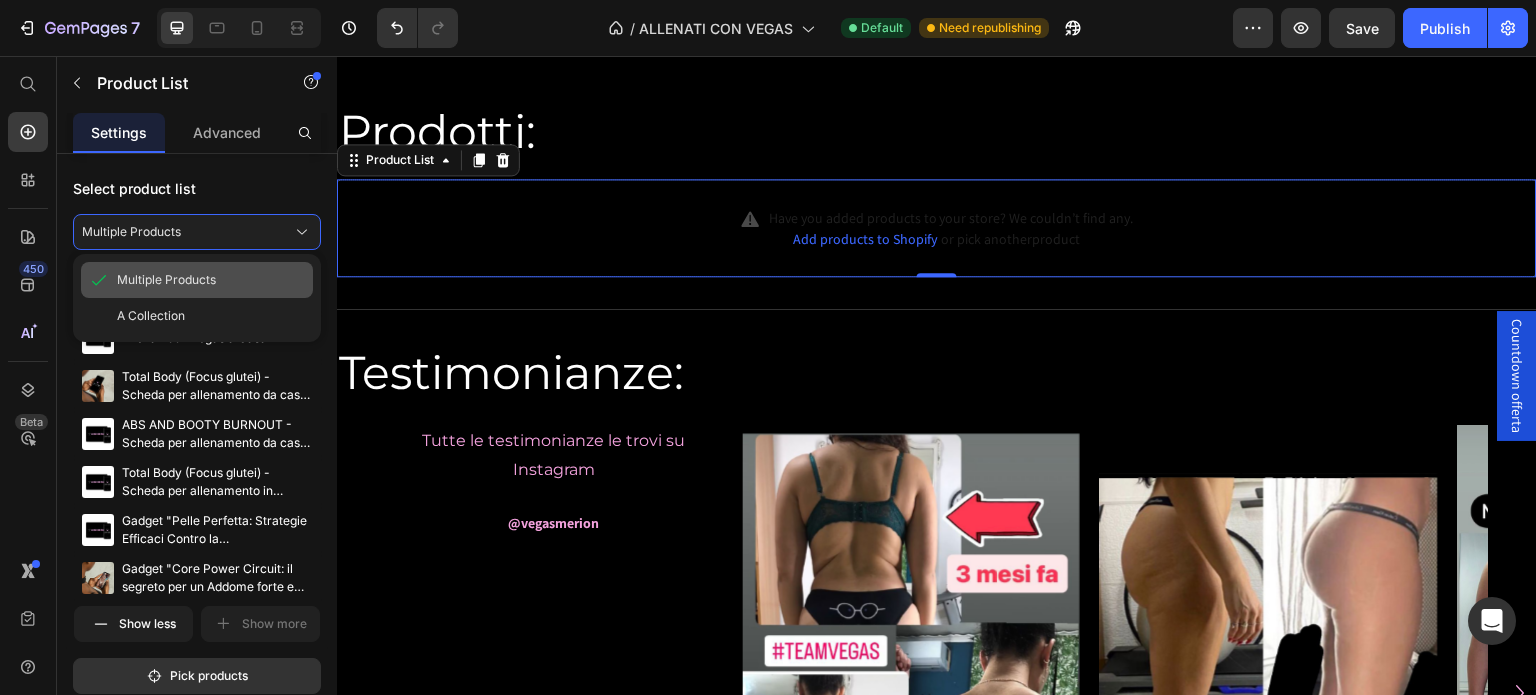 click on "Multiple Products" at bounding box center (211, 280) 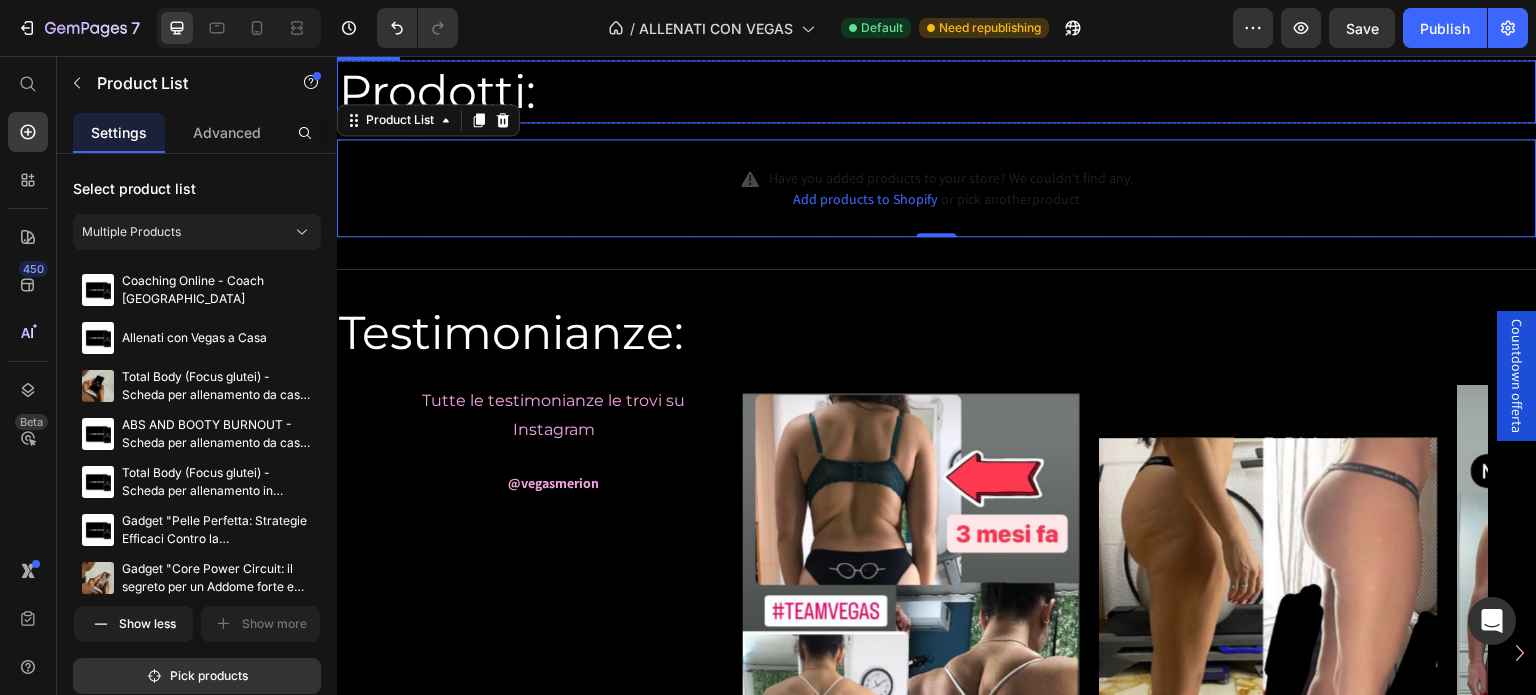 scroll, scrollTop: 612, scrollLeft: 0, axis: vertical 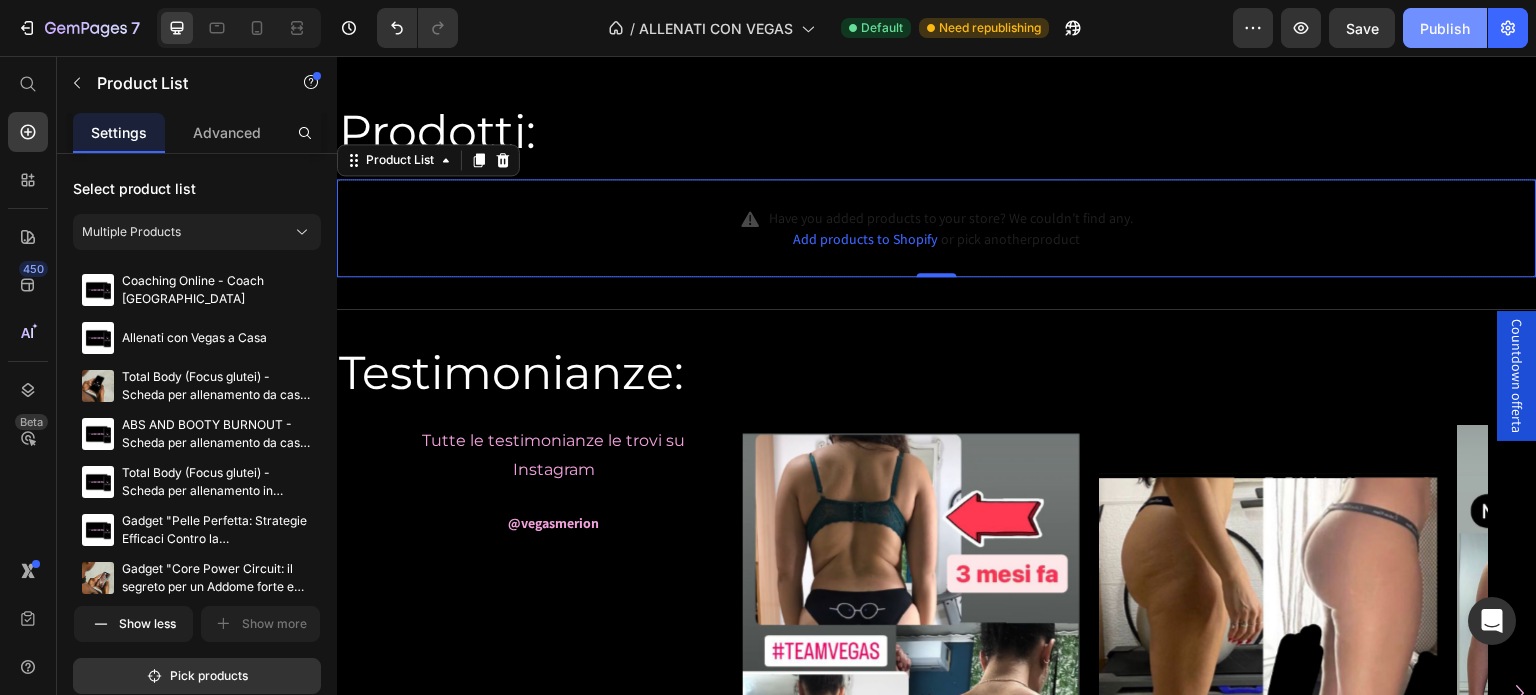 click on "Publish" at bounding box center [1445, 28] 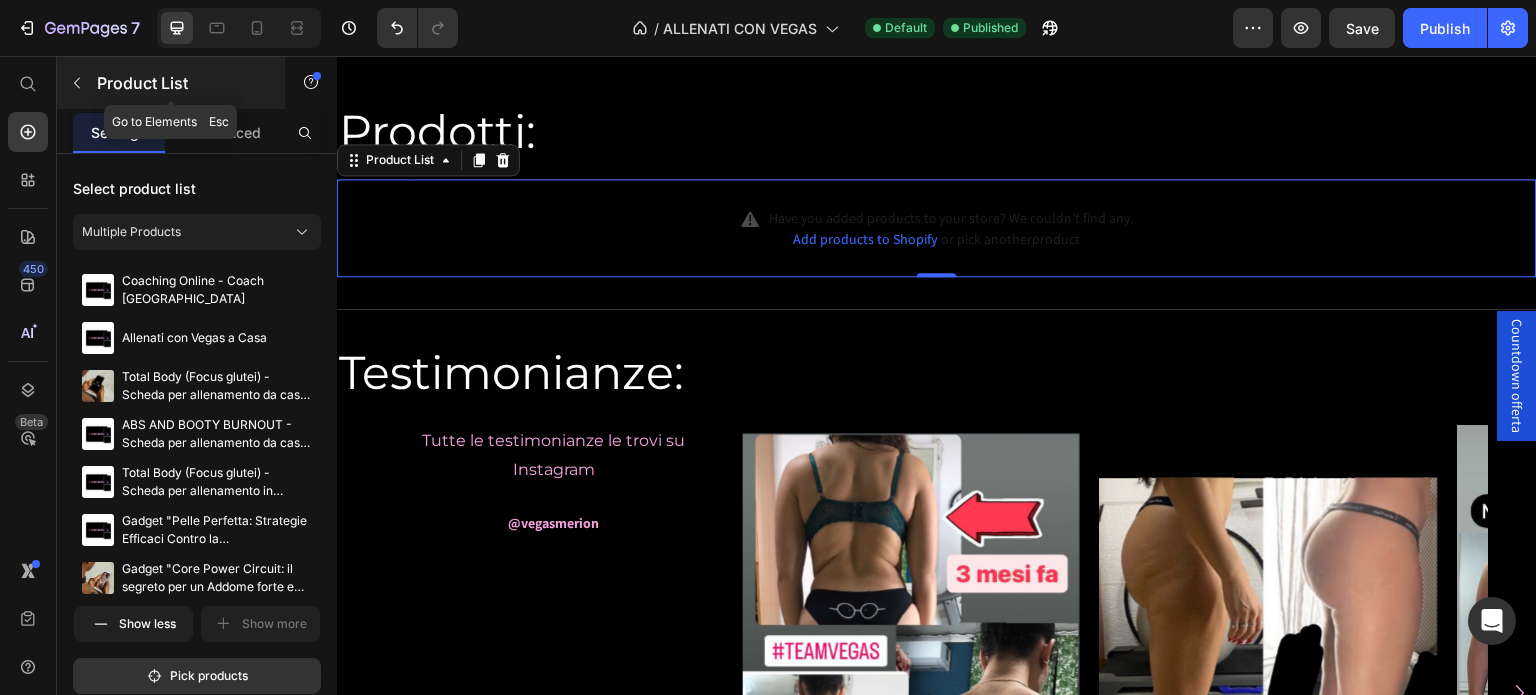 click 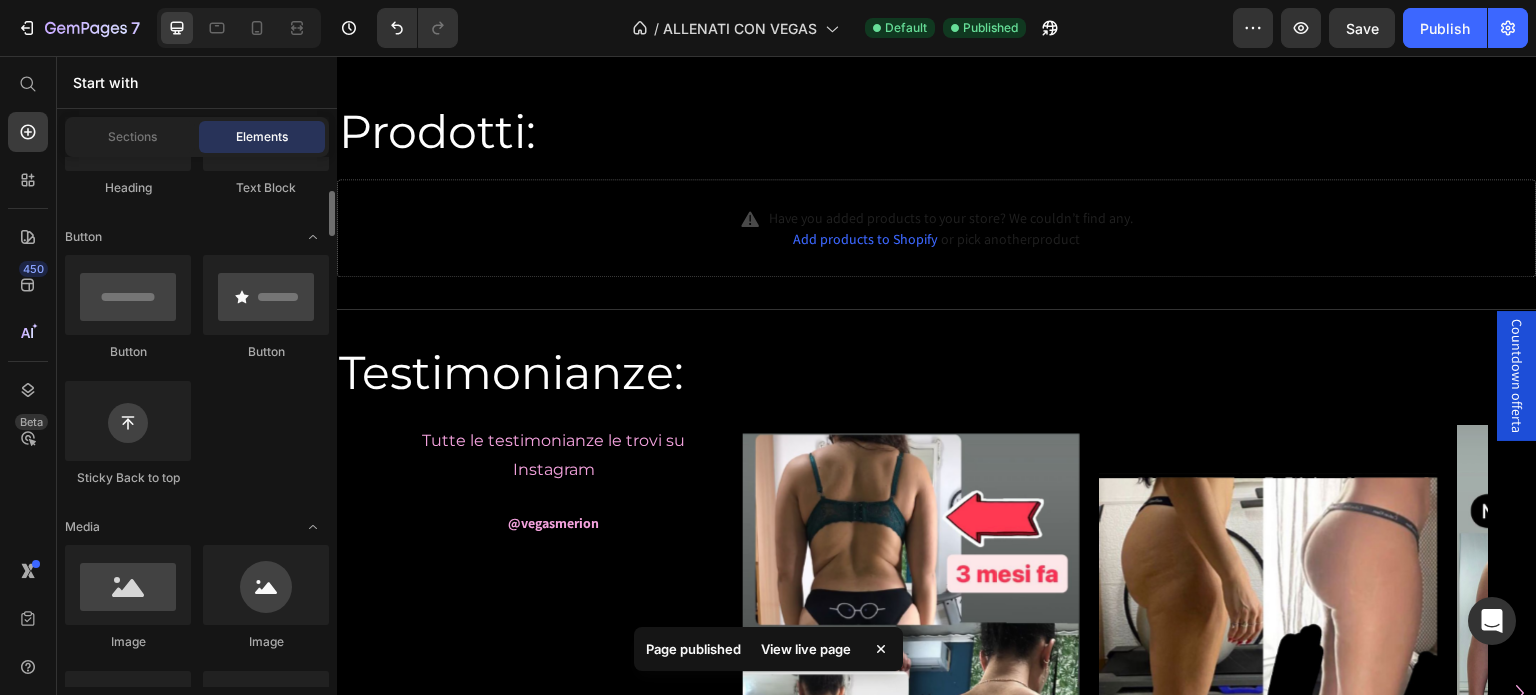 scroll, scrollTop: 100, scrollLeft: 0, axis: vertical 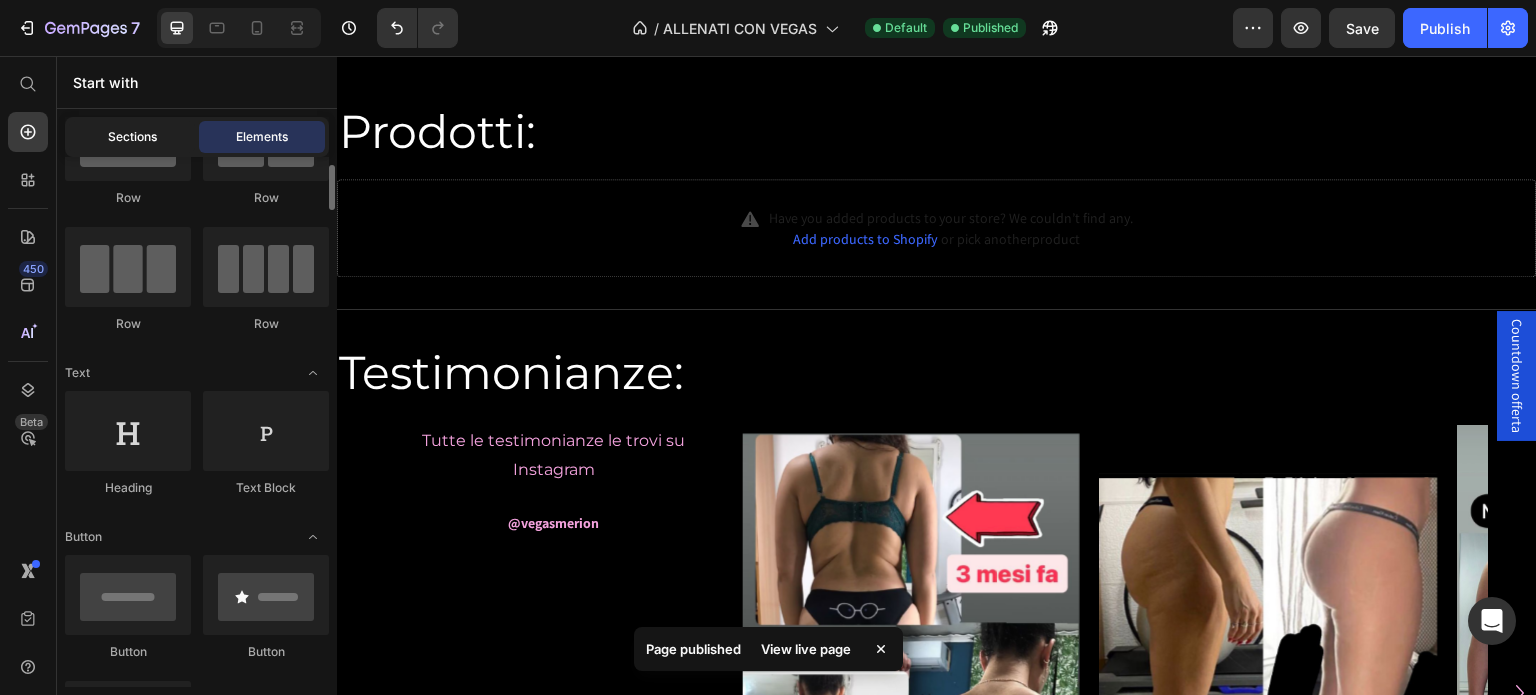 click on "Sections" 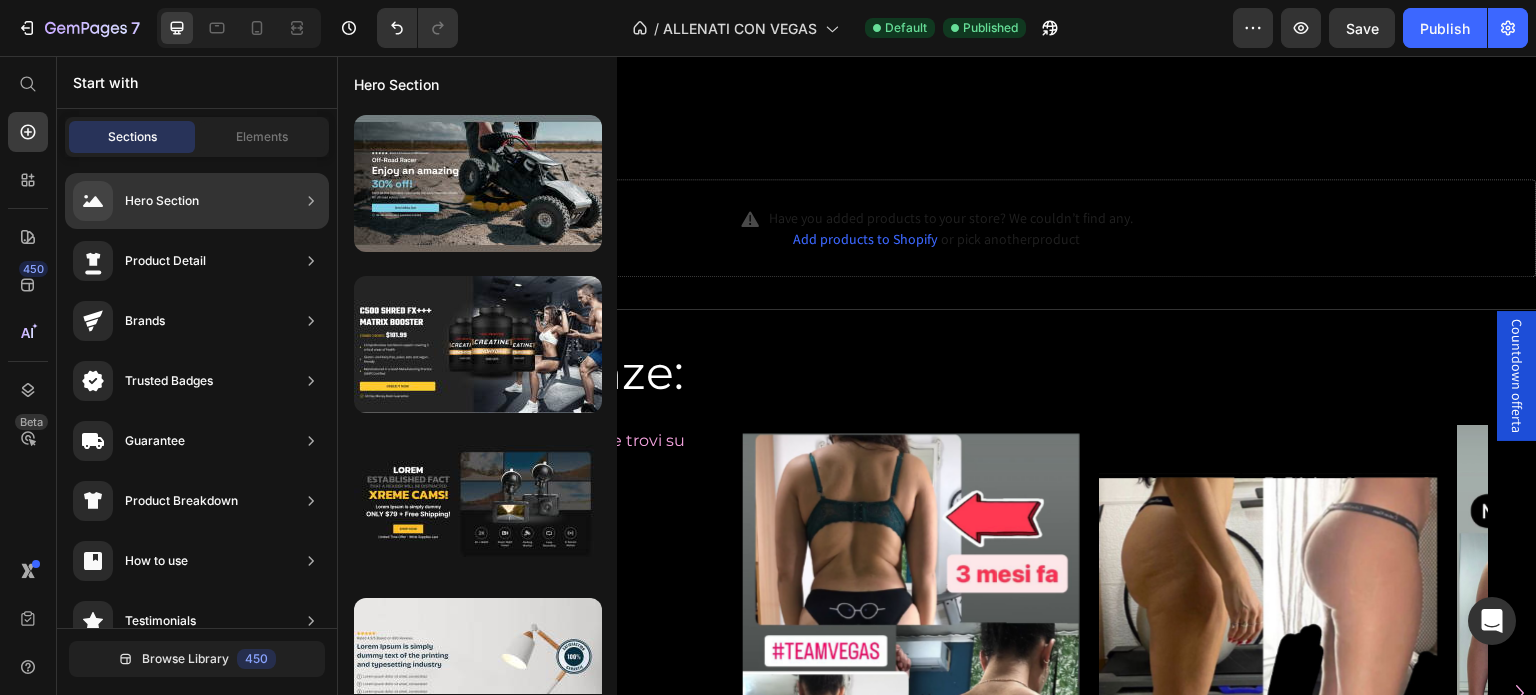 click on "Hero Section" 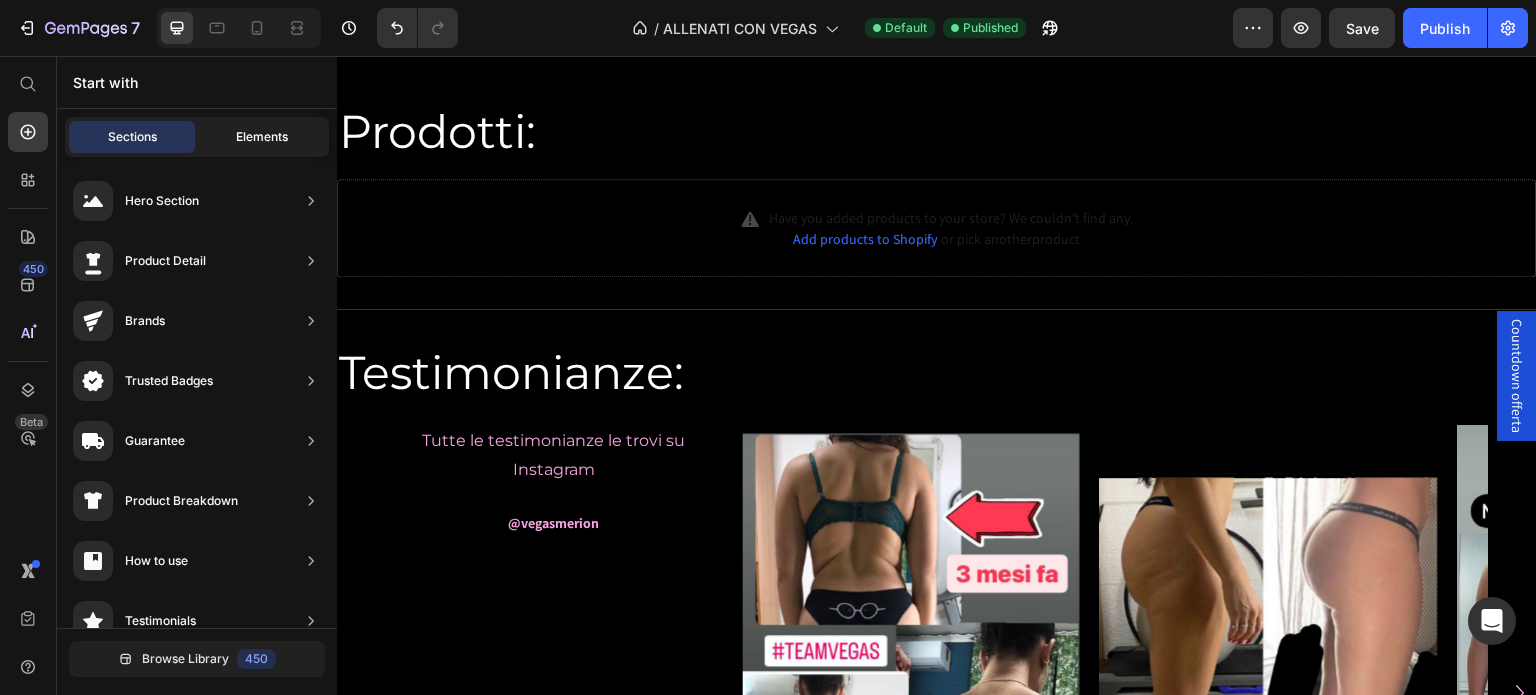 click on "Elements" at bounding box center (262, 137) 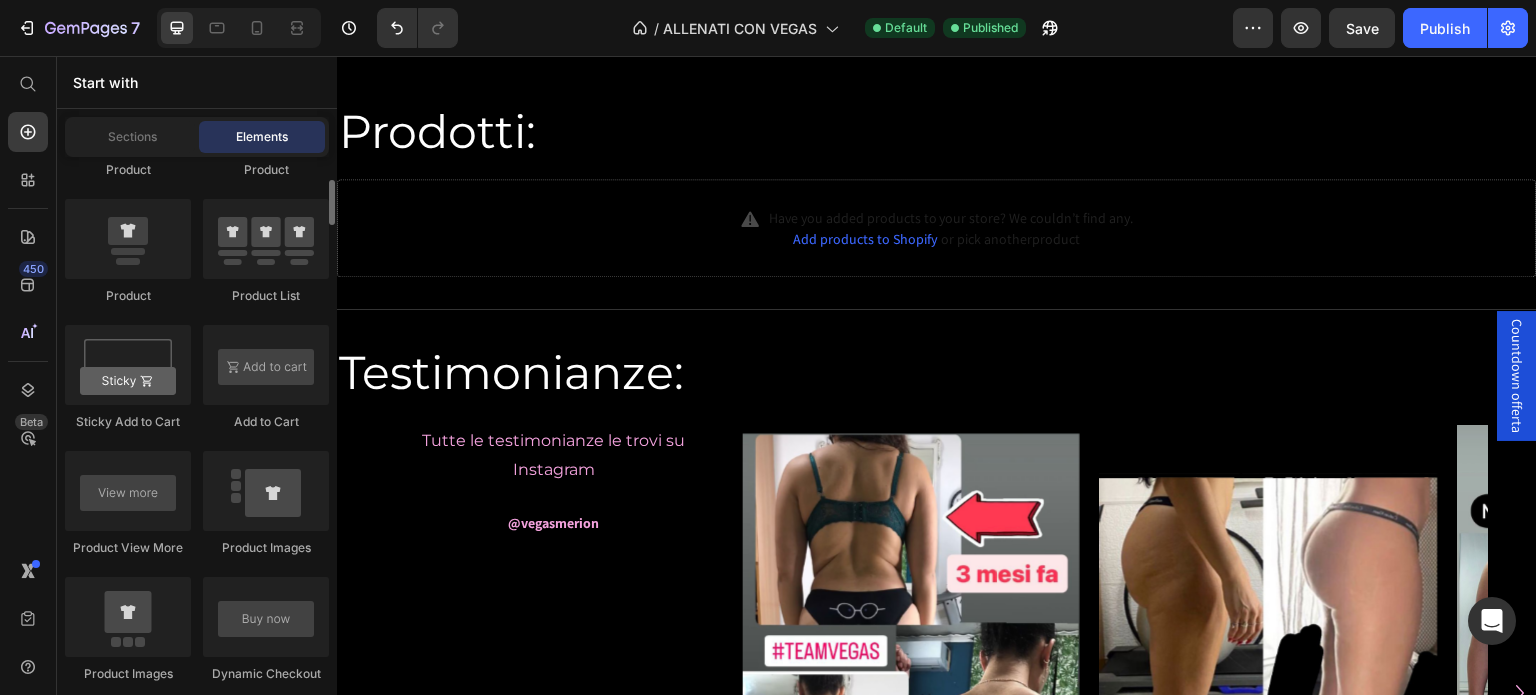 scroll, scrollTop: 2600, scrollLeft: 0, axis: vertical 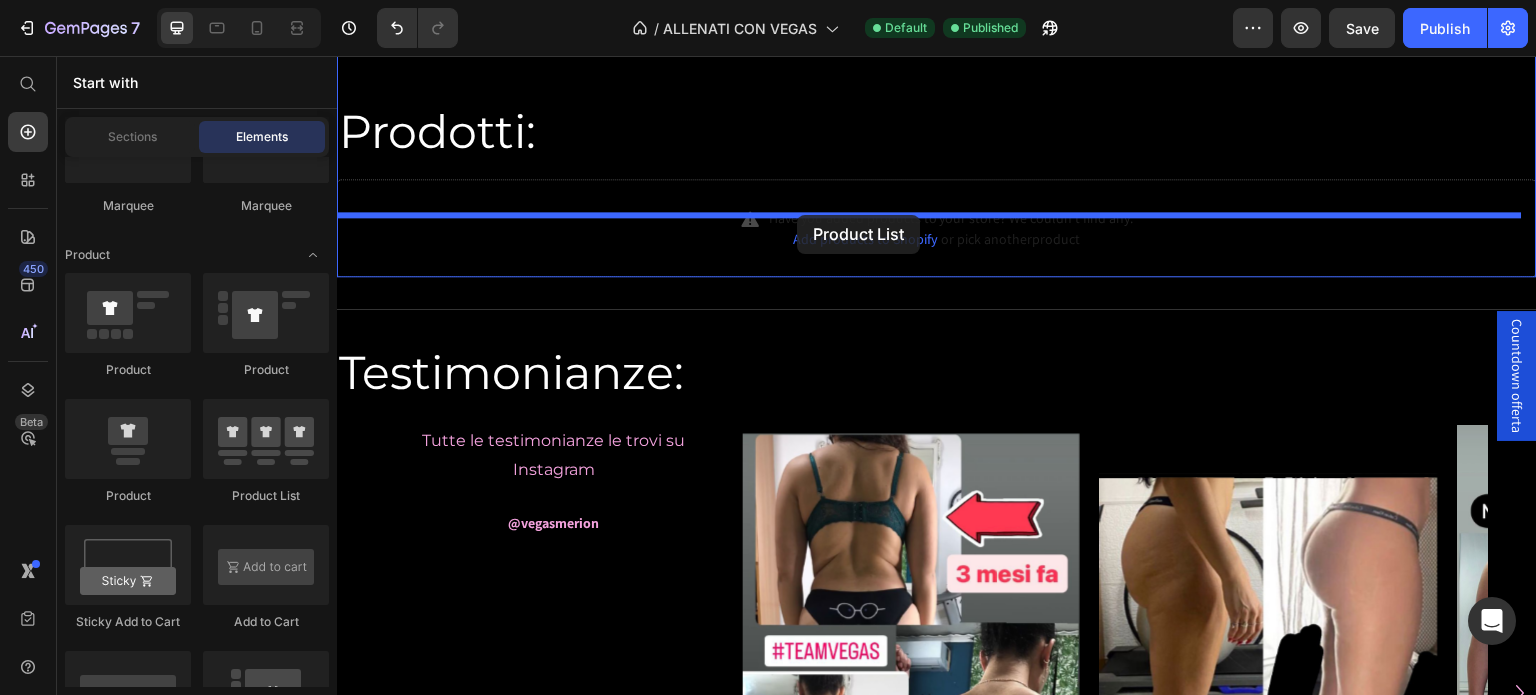 drag, startPoint x: 622, startPoint y: 519, endPoint x: 797, endPoint y: 215, distance: 350.772 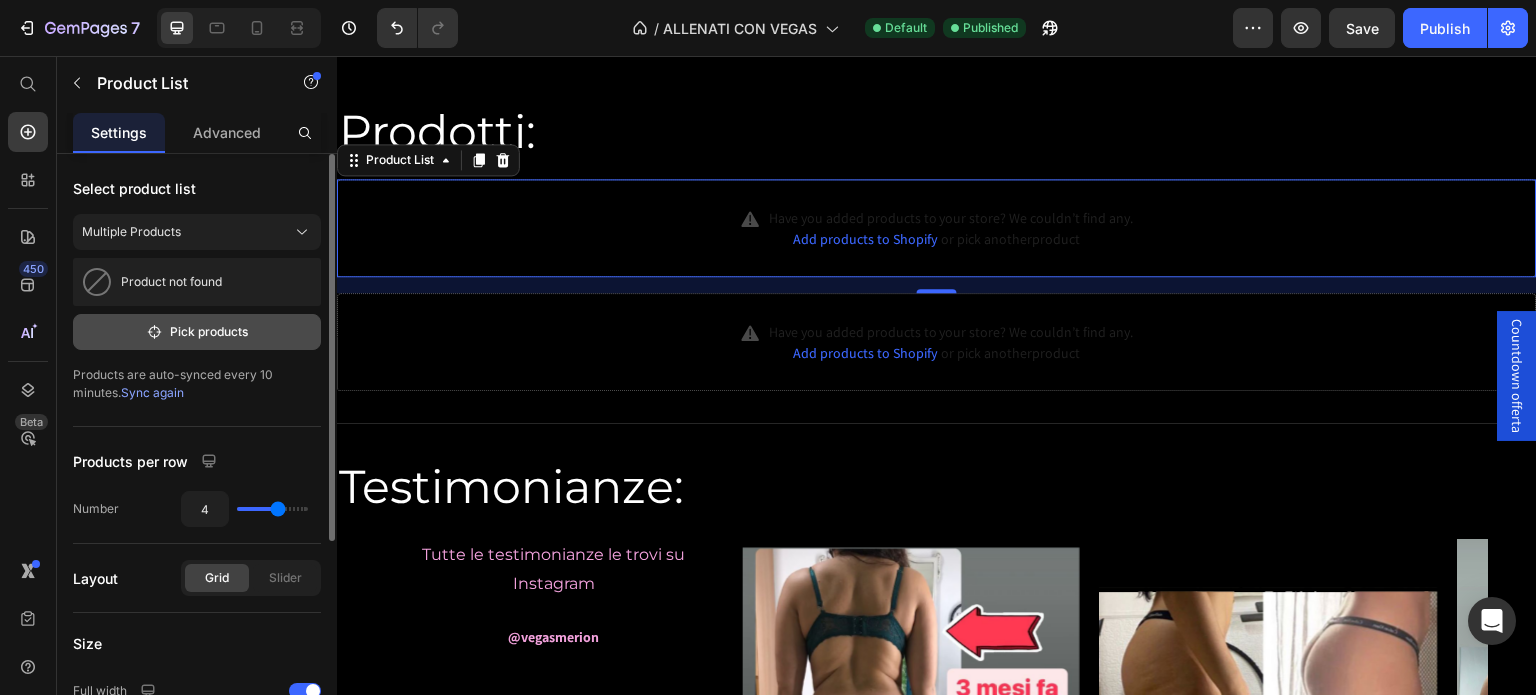 click on "Pick products" at bounding box center [197, 332] 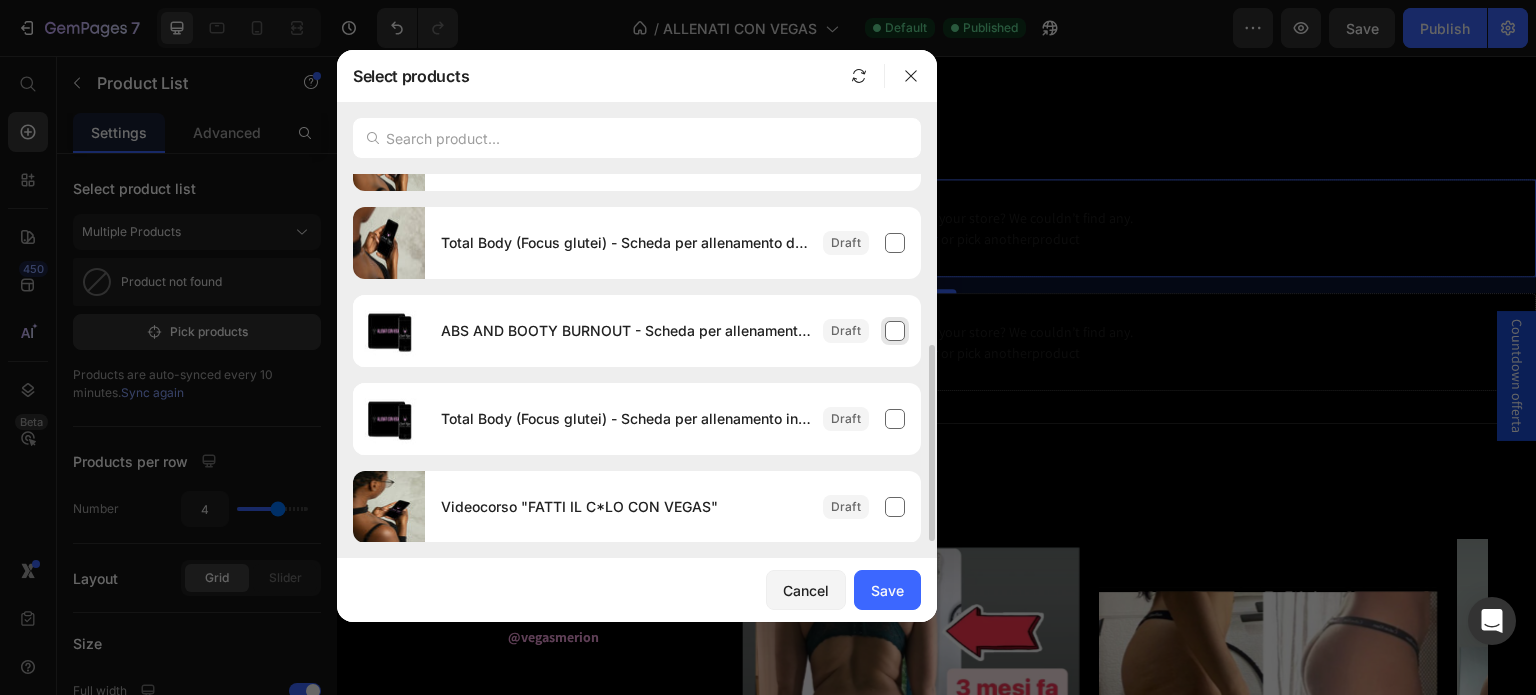 scroll, scrollTop: 0, scrollLeft: 0, axis: both 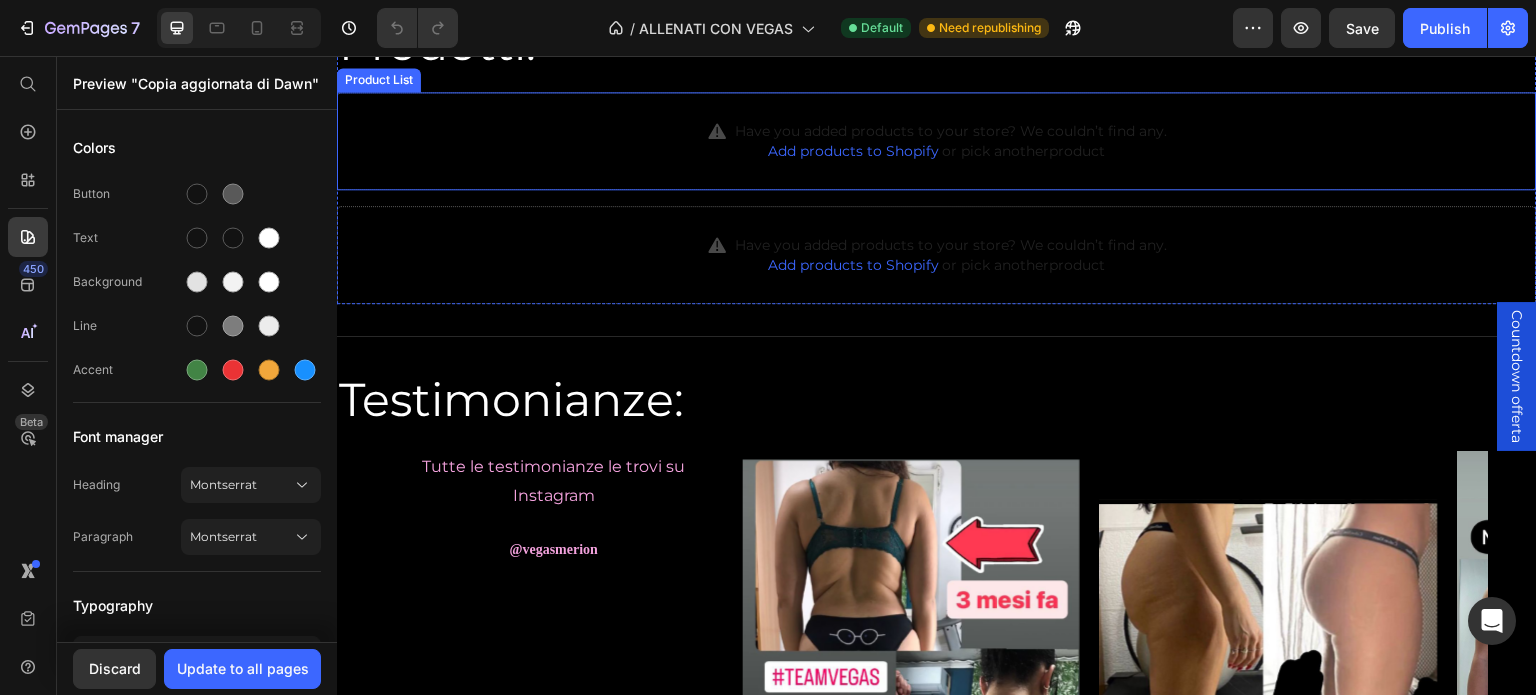 click on "Have you added products to your store? We couldn’t find any. Add products to Shopify   or pick another  product" at bounding box center (937, 141) 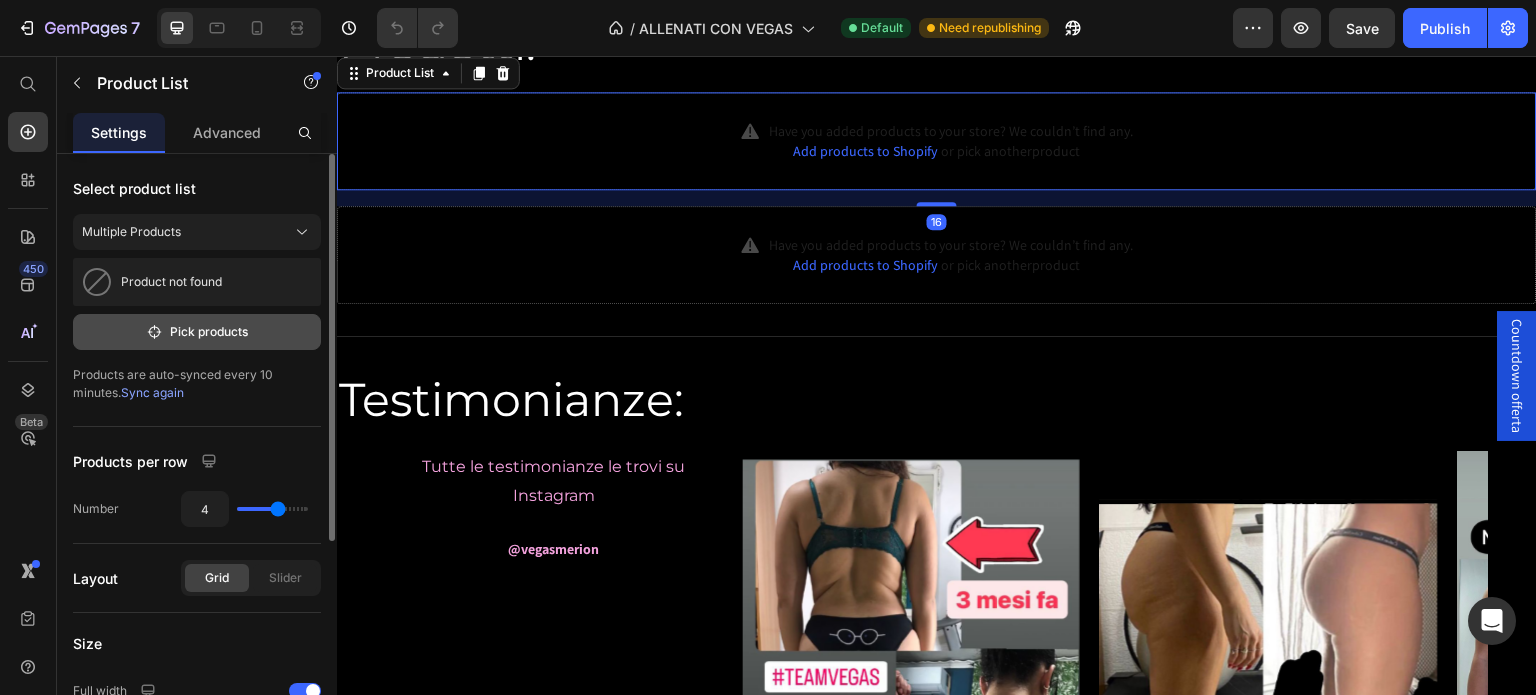 click on "Pick products" at bounding box center [197, 332] 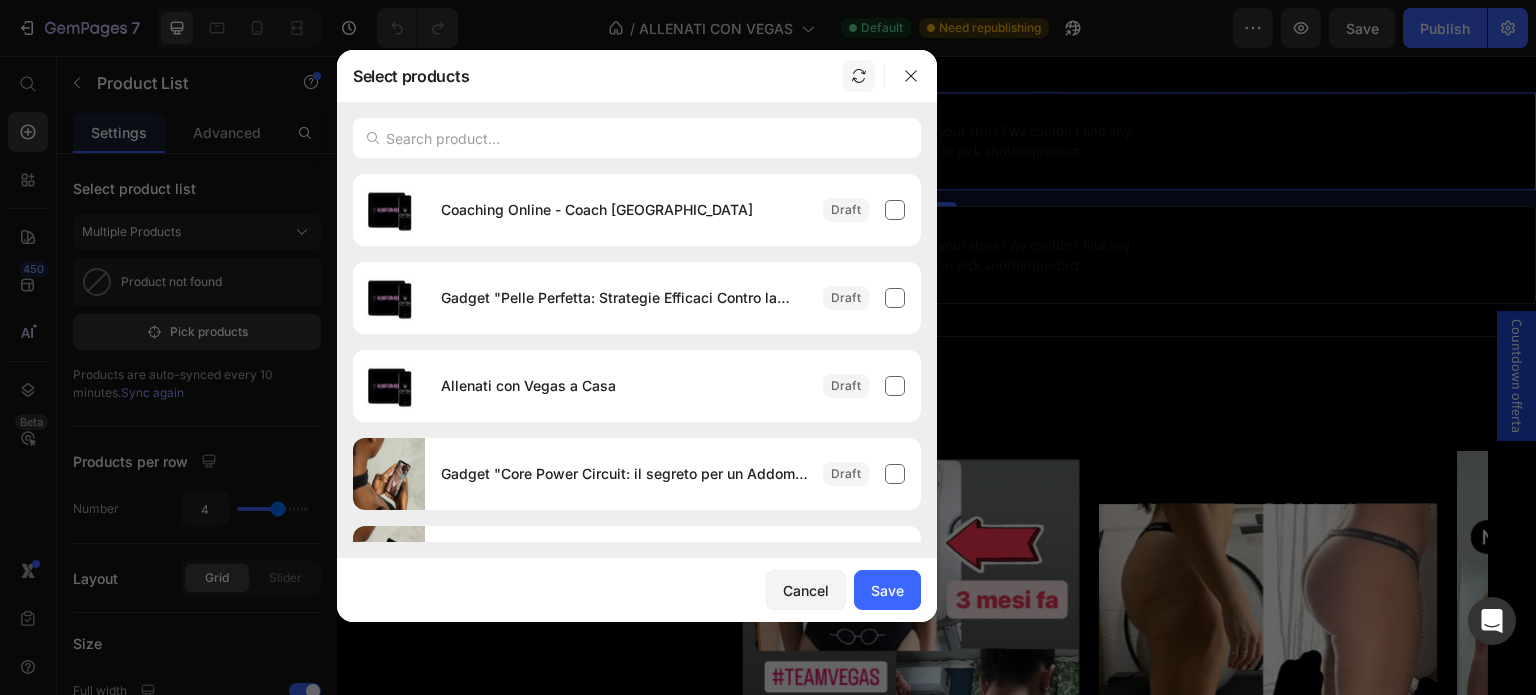 click at bounding box center (859, 76) 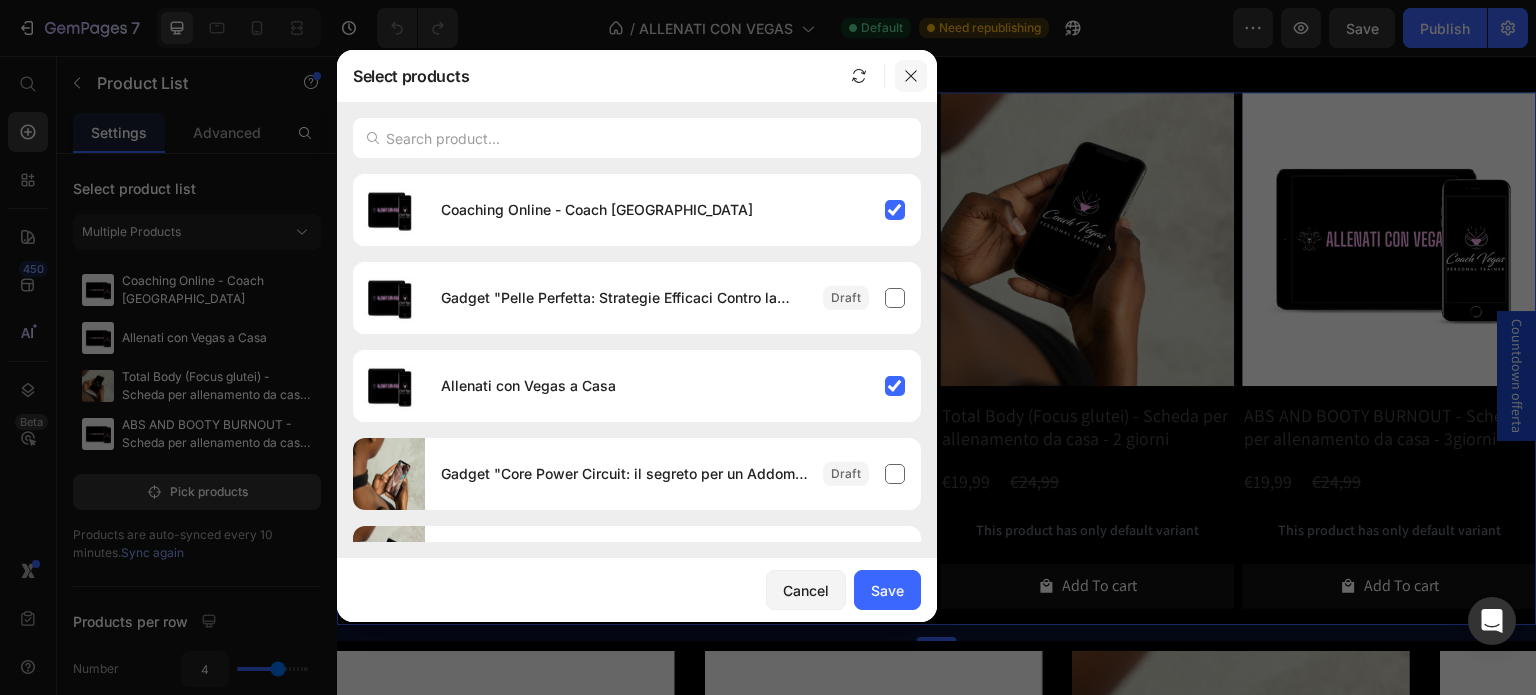 click 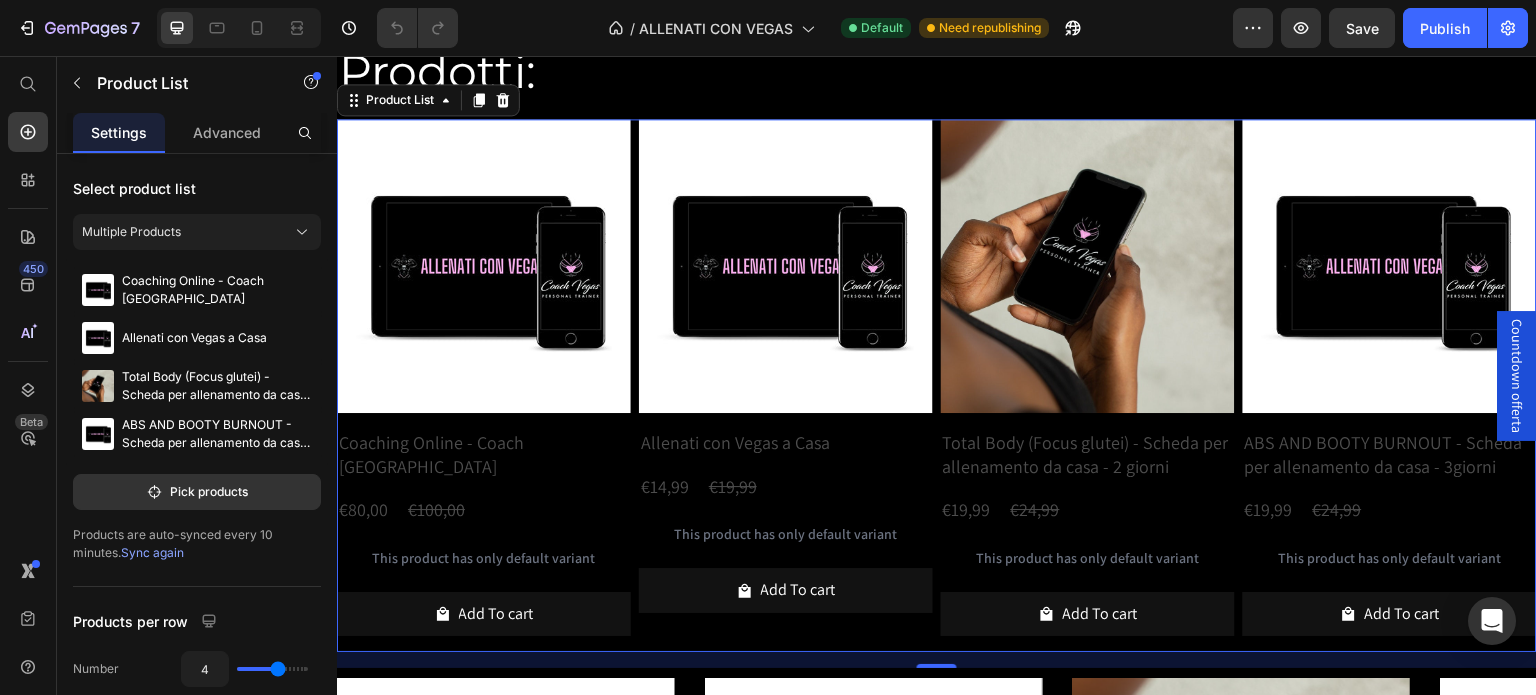 scroll, scrollTop: 799, scrollLeft: 0, axis: vertical 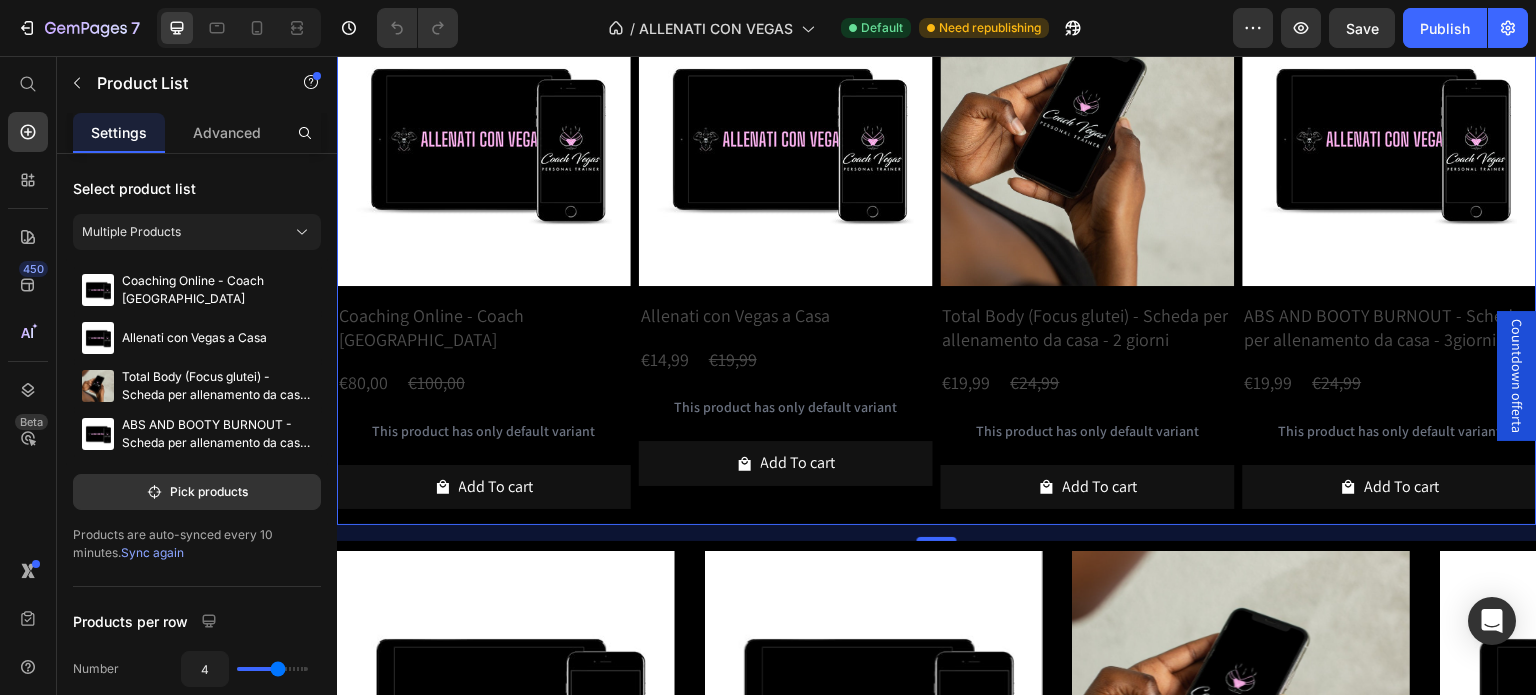 click on "Product Images Allenati con Vegas a Casa Product Title €14,99 Product Price €19,99 Product Price Row This product has only default variant Product Variants & Swatches Add To cart Product Cart Button Row" at bounding box center (786, 258) 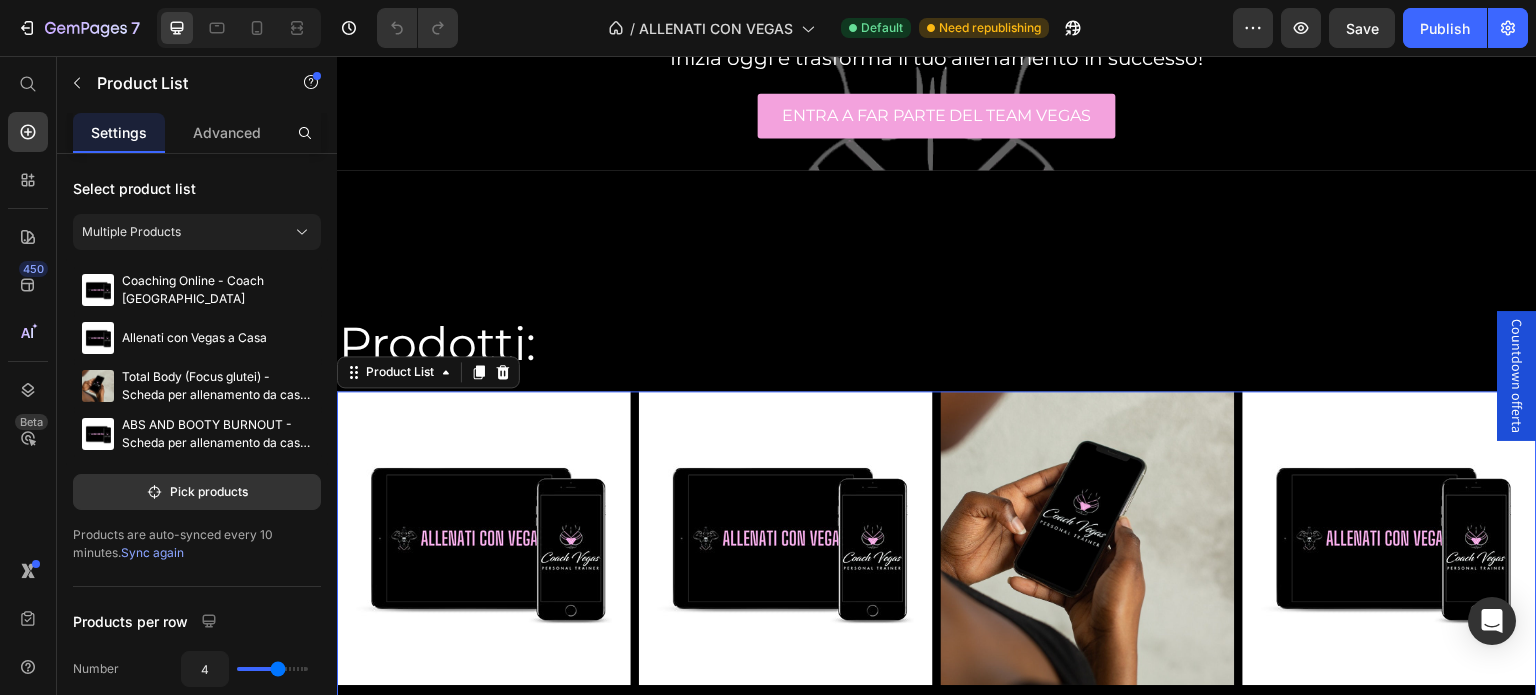 scroll, scrollTop: 399, scrollLeft: 0, axis: vertical 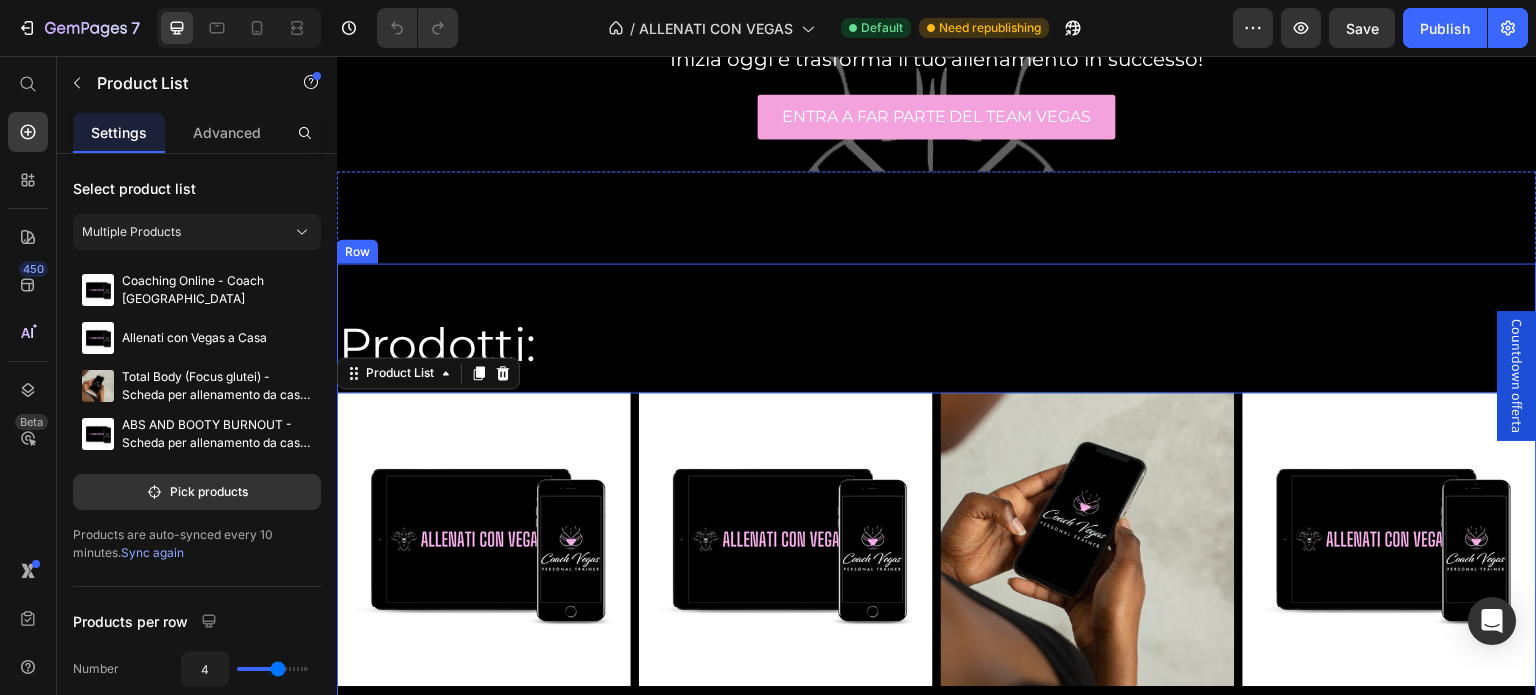click on "Prodotti: Heading Row Product Images Coaching Online - Coach Vegas Product Title €80,00 Product Price €100,00 Product Price Row This product has only default variant Product Variants & Swatches Add To cart Product Cart Button Row Product Images Allenati con Vegas a Casa Product Title €14,99 Product Price €19,99 Product Price Row This product has only default variant Product Variants & Swatches Add To cart Product Cart Button Row Product Images Total Body (Focus glutei) - Scheda per allenamento da casa - 2 giorni Product Title €19,99 Product Price €24,99 Product Price Row This product has only default variant Product Variants & Swatches Add To cart Product Cart Button Row Product Images ABS AND BOOTY BURNOUT - Scheda per allenamento da casa - 3giorni Product Title €19,99 Product Price €24,99 Product Price Row This product has only default variant Product Variants & Swatches Add To cart Product Cart Button Row Product List   16 Product Images Coaching Online - Coach Vegas Product Title €80,00" at bounding box center (937, 887) 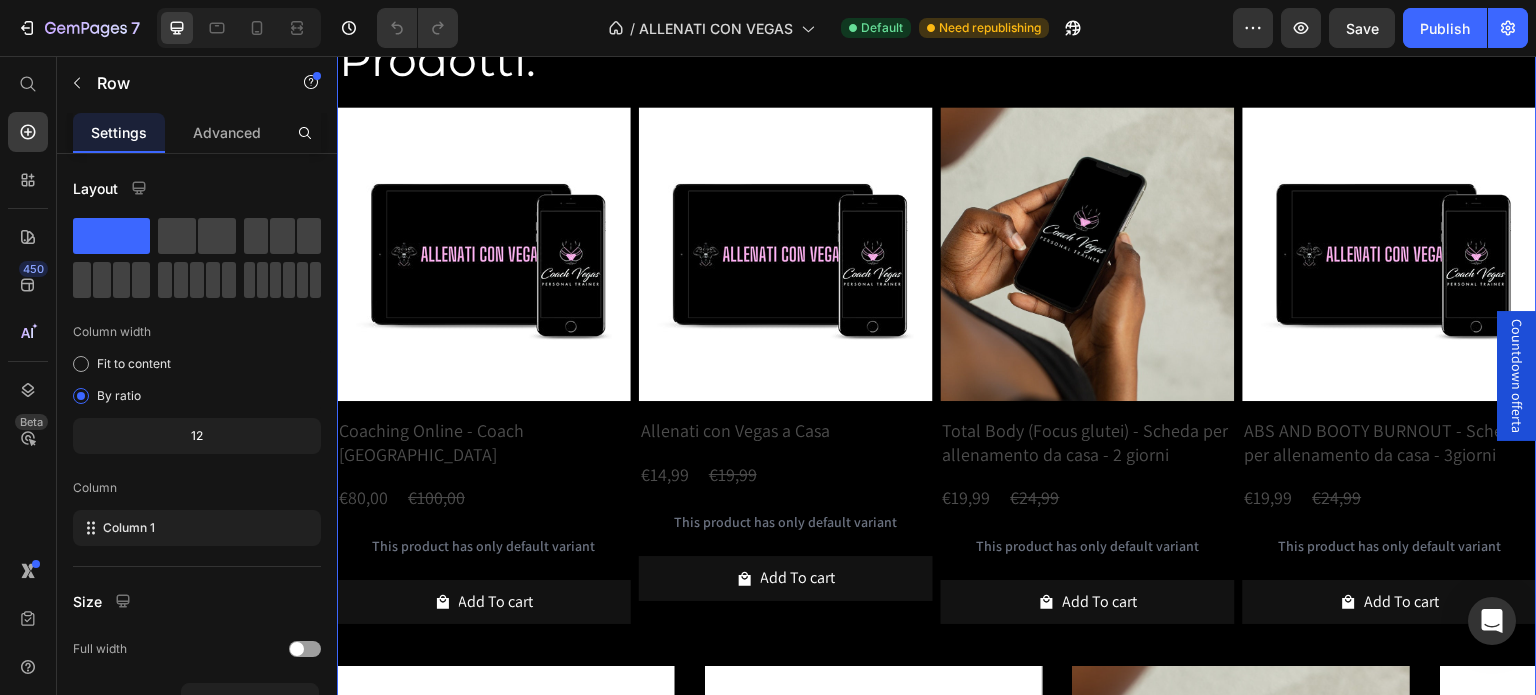 scroll, scrollTop: 599, scrollLeft: 0, axis: vertical 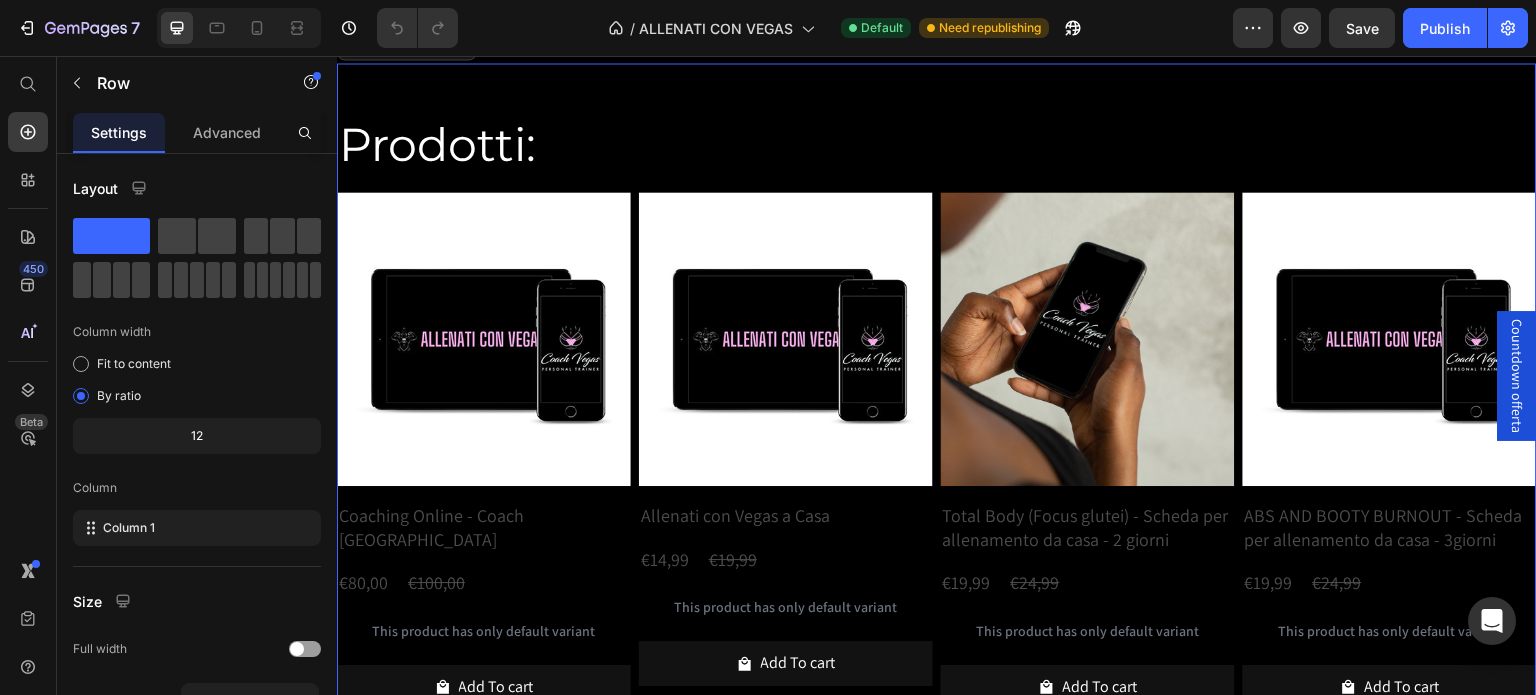 click on "Prodotti: Heading Row Product Images Coaching Online - Coach Vegas Product Title €80,00 Product Price €100,00 Product Price Row This product has only default variant Product Variants & Swatches Add To cart Product Cart Button Row Product Images Allenati con Vegas a Casa Product Title €14,99 Product Price €19,99 Product Price Row This product has only default variant Product Variants & Swatches Add To cart Product Cart Button Row Product Images Total Body (Focus glutei) - Scheda per allenamento da casa - 2 giorni Product Title €19,99 Product Price €24,99 Product Price Row This product has only default variant Product Variants & Swatches Add To cart Product Cart Button Row Product Images ABS AND BOOTY BURNOUT - Scheda per allenamento da casa - 3giorni Product Title €19,99 Product Price €24,99 Product Price Row This product has only default variant Product Variants & Swatches Add To cart Product Cart Button Row Product List Product Images Coaching Online - Coach Vegas Product Title €80,00 Row" at bounding box center (937, 687) 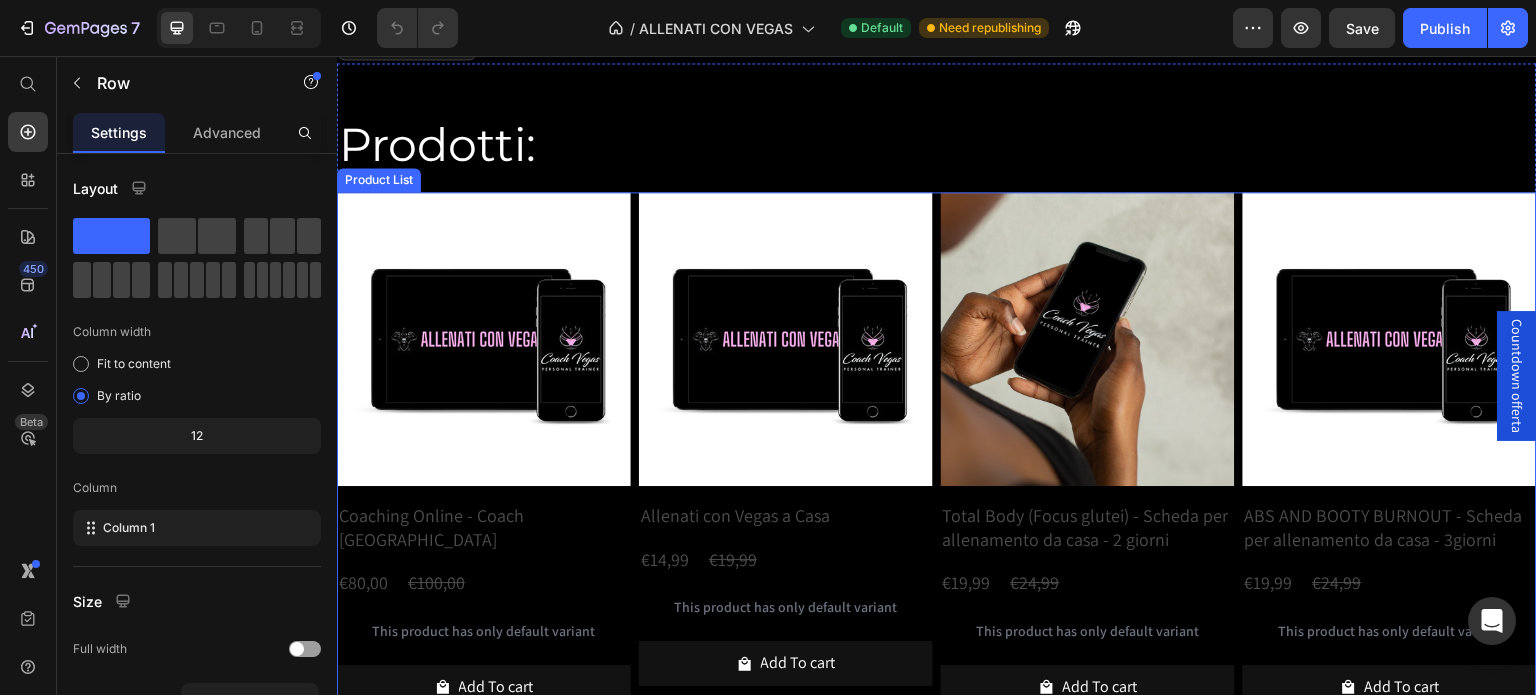 click on "Product Images Coaching Online - Coach Vegas Product Title €80,00 Product Price €100,00 Product Price Row This product has only default variant Product Variants & Swatches Add To cart Product Cart Button Row Product Images Allenati con Vegas a Casa Product Title €14,99 Product Price €19,99 Product Price Row This product has only default variant Product Variants & Swatches Add To cart Product Cart Button Row Product Images Total Body (Focus glutei) - Scheda per allenamento da casa - 2 giorni Product Title €19,99 Product Price €24,99 Product Price Row This product has only default variant Product Variants & Swatches Add To cart Product Cart Button Row Product Images ABS AND BOOTY BURNOUT - Scheda per allenamento da casa - 3giorni Product Title €19,99 Product Price €24,99 Product Price Row This product has only default variant Product Variants & Swatches Add To cart Product Cart Button Row" at bounding box center (937, 458) 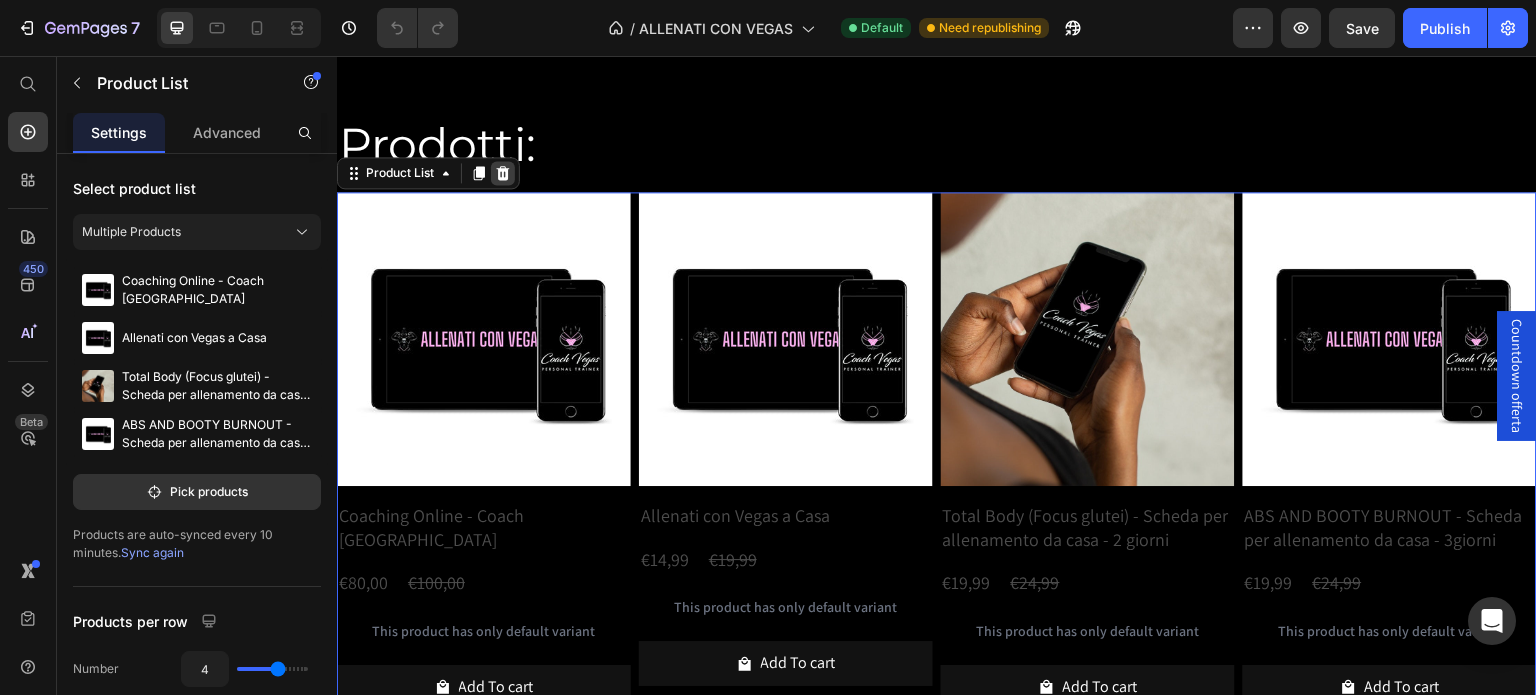 click 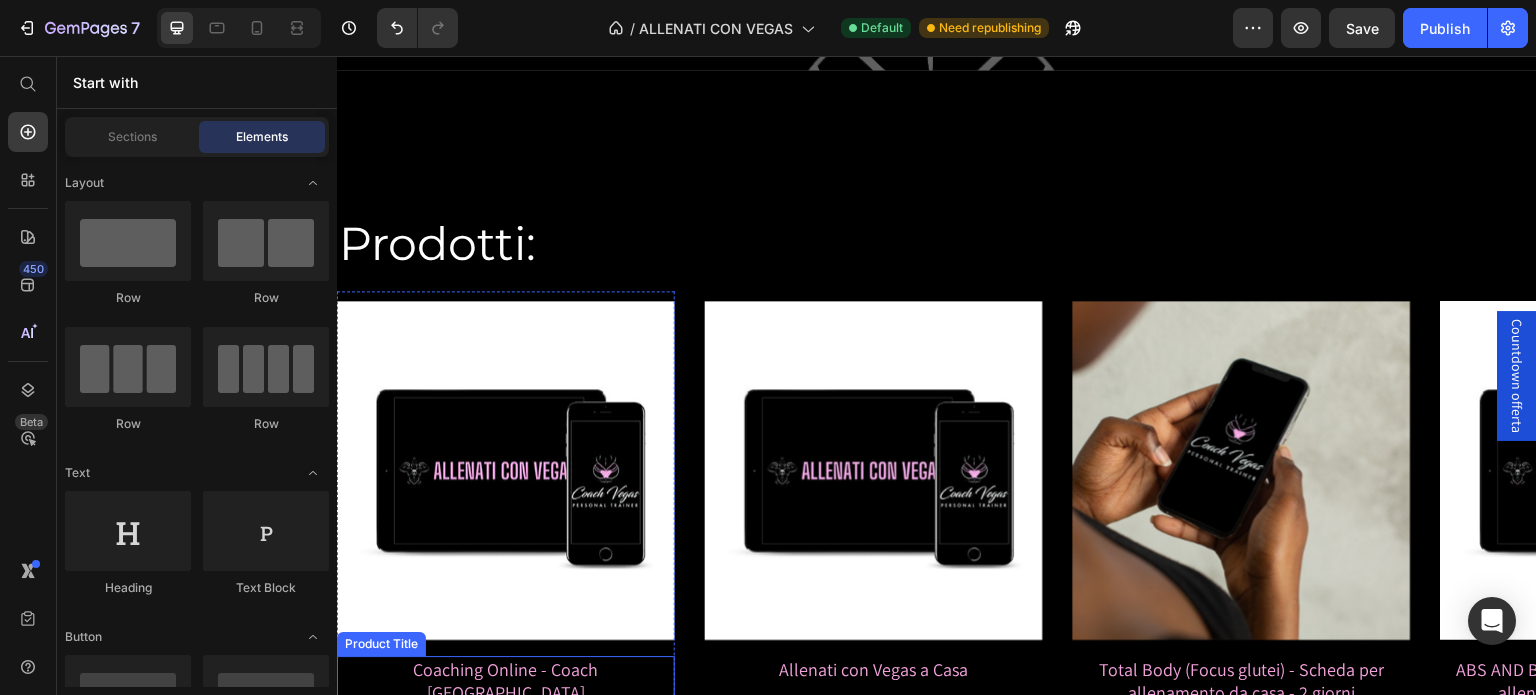 scroll, scrollTop: 499, scrollLeft: 0, axis: vertical 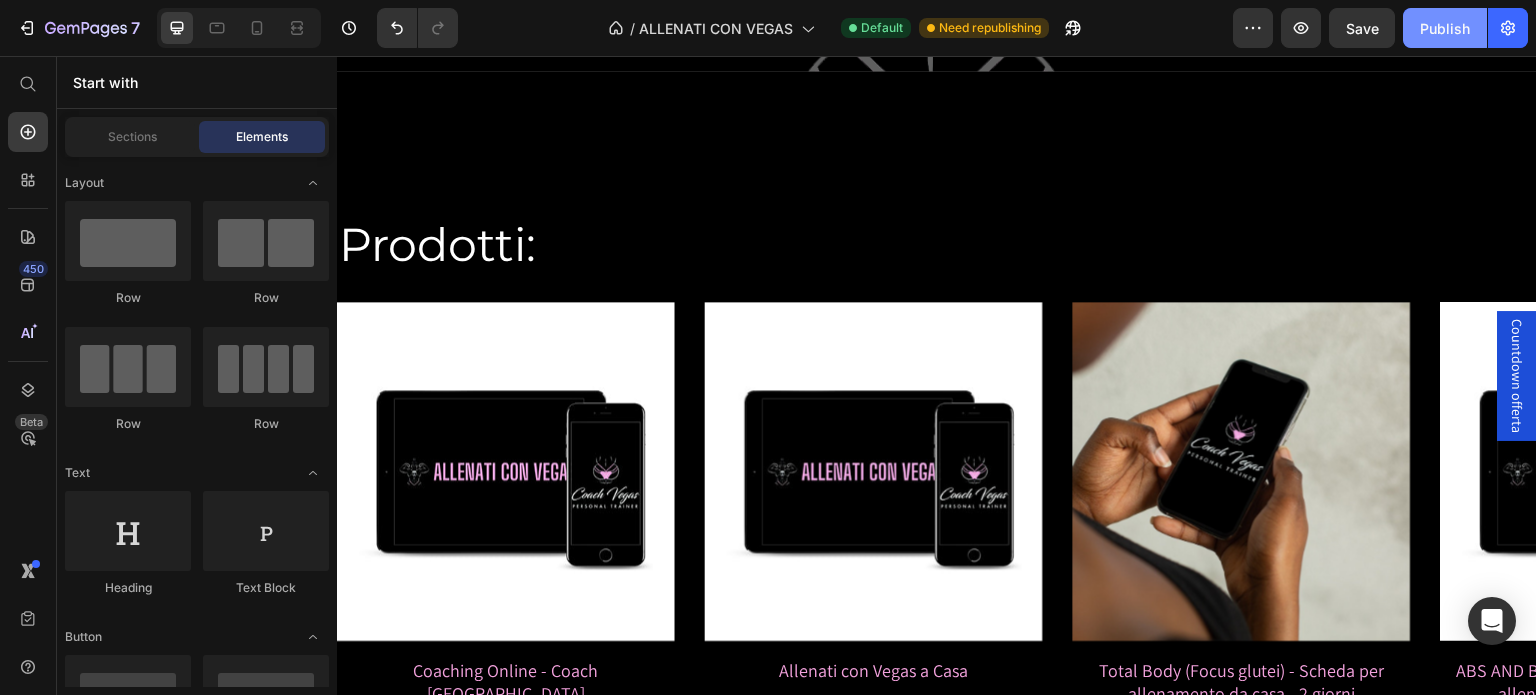 click on "Publish" at bounding box center (1445, 28) 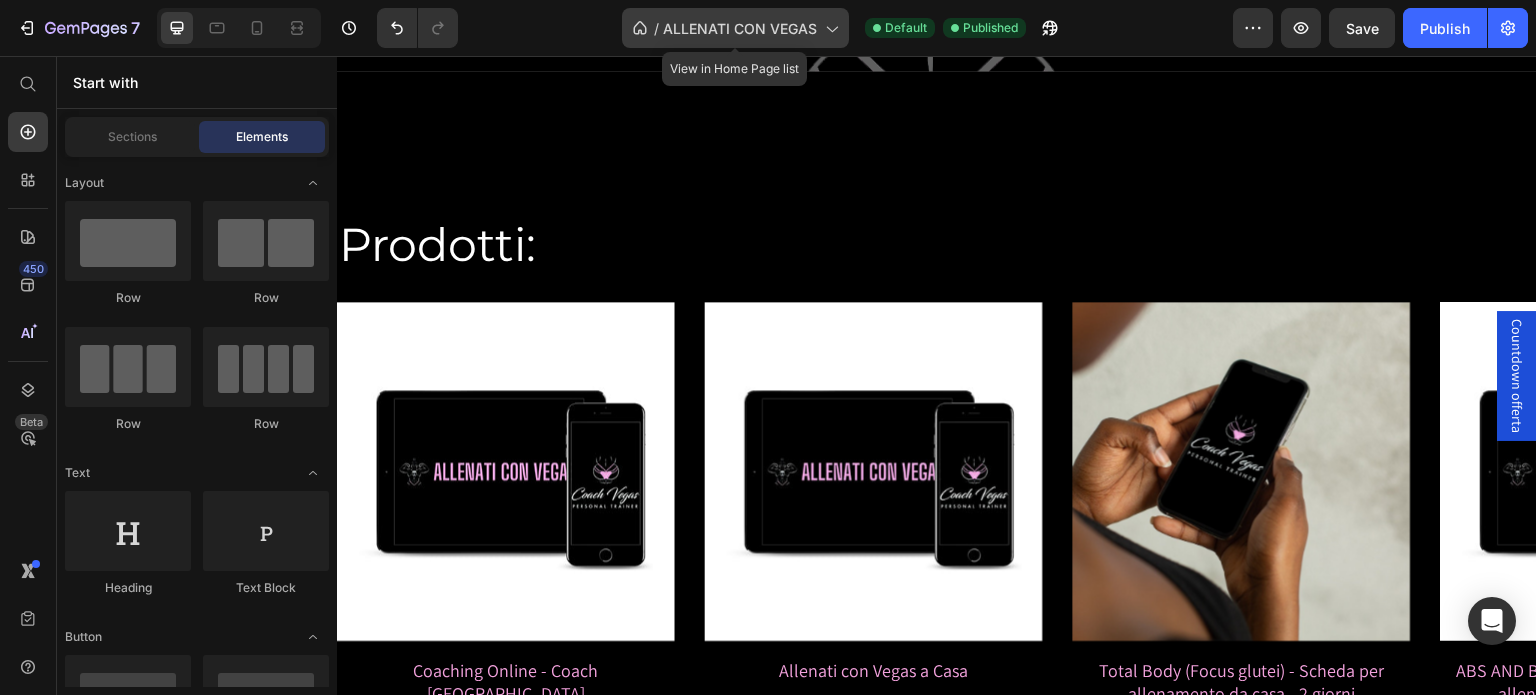 click on "ALLENATI CON VEGAS" at bounding box center (740, 28) 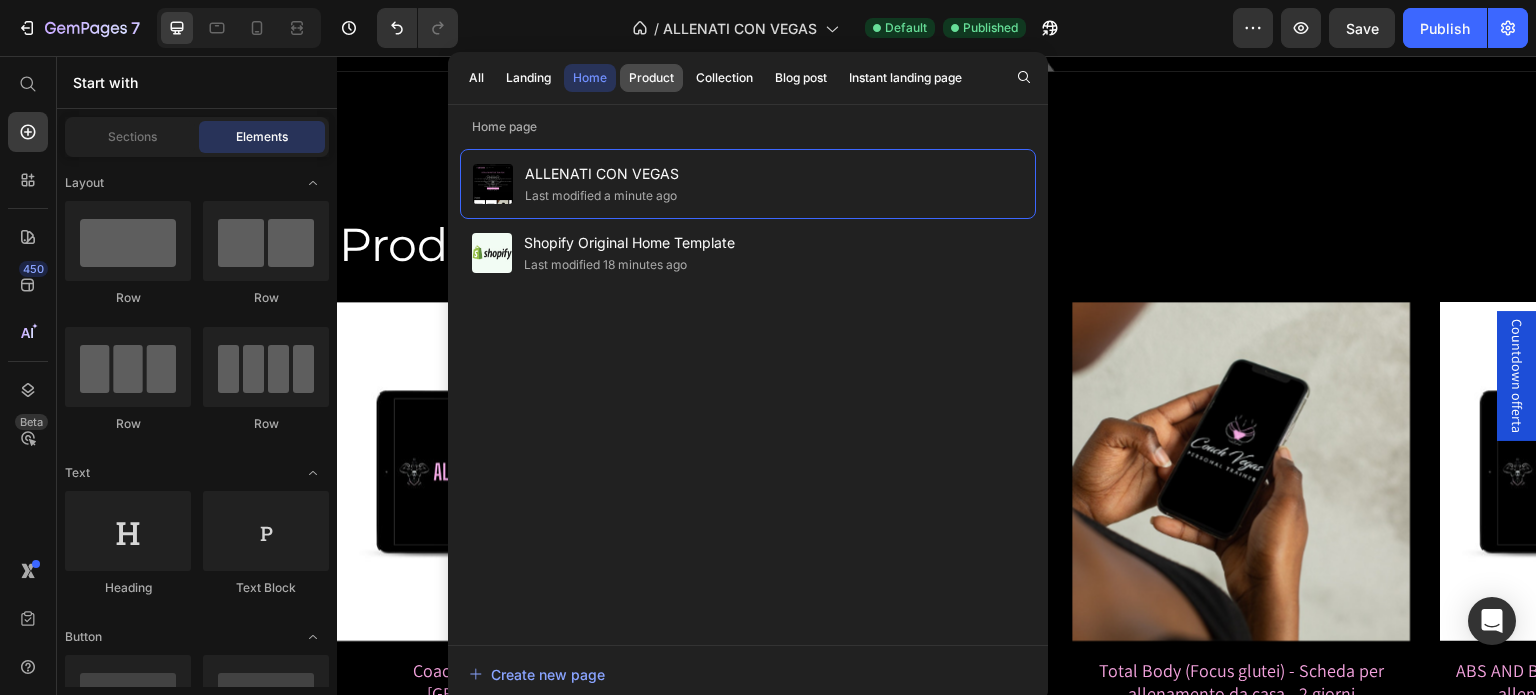 click on "Product" at bounding box center [651, 78] 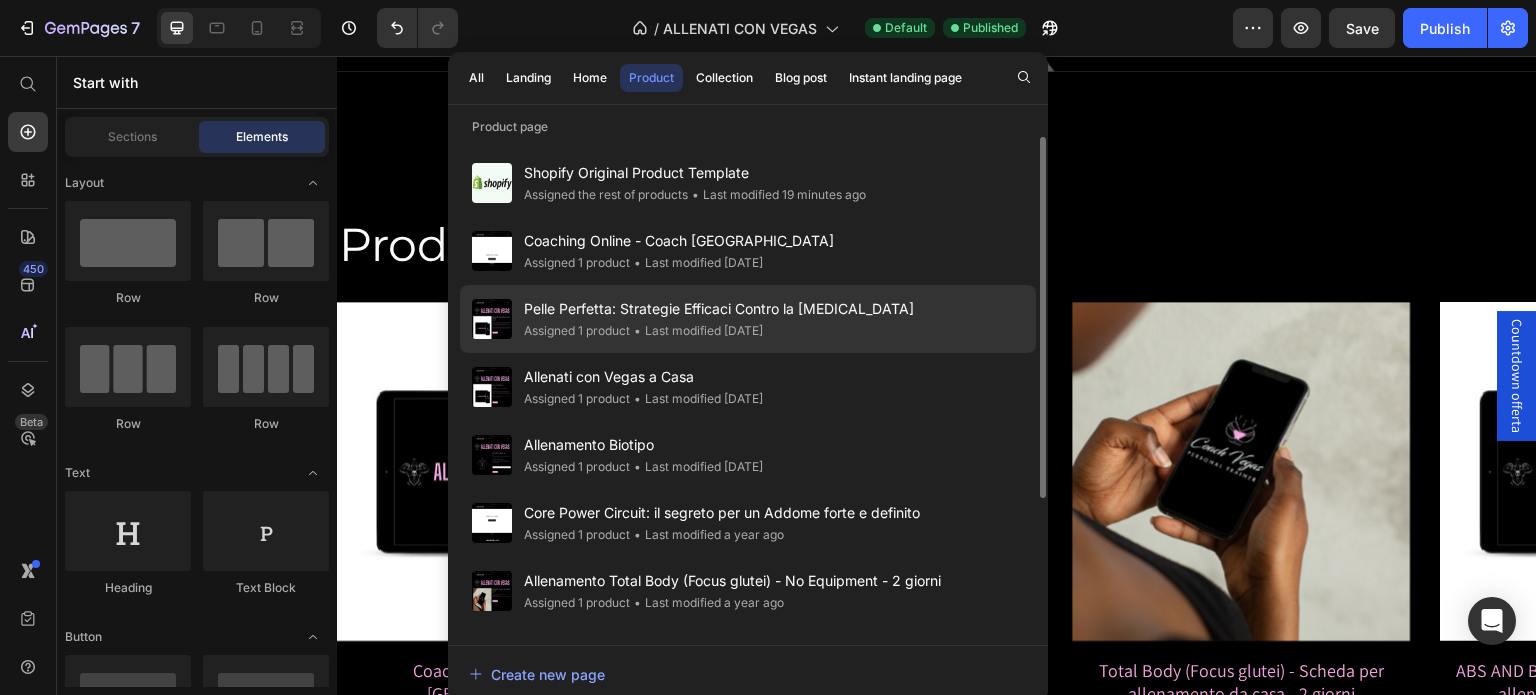 click on "Assigned 1 product • Last modified 3 months ago" at bounding box center [719, 331] 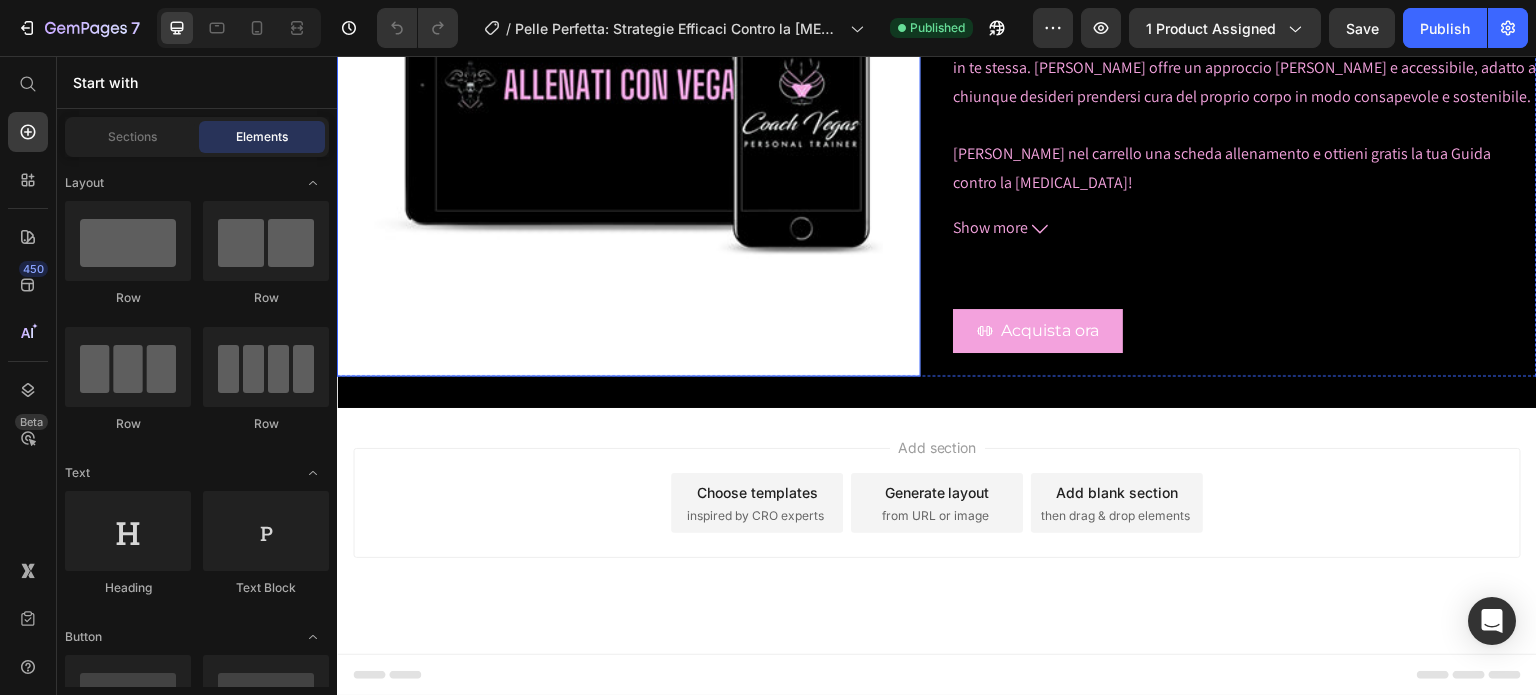 scroll, scrollTop: 565, scrollLeft: 0, axis: vertical 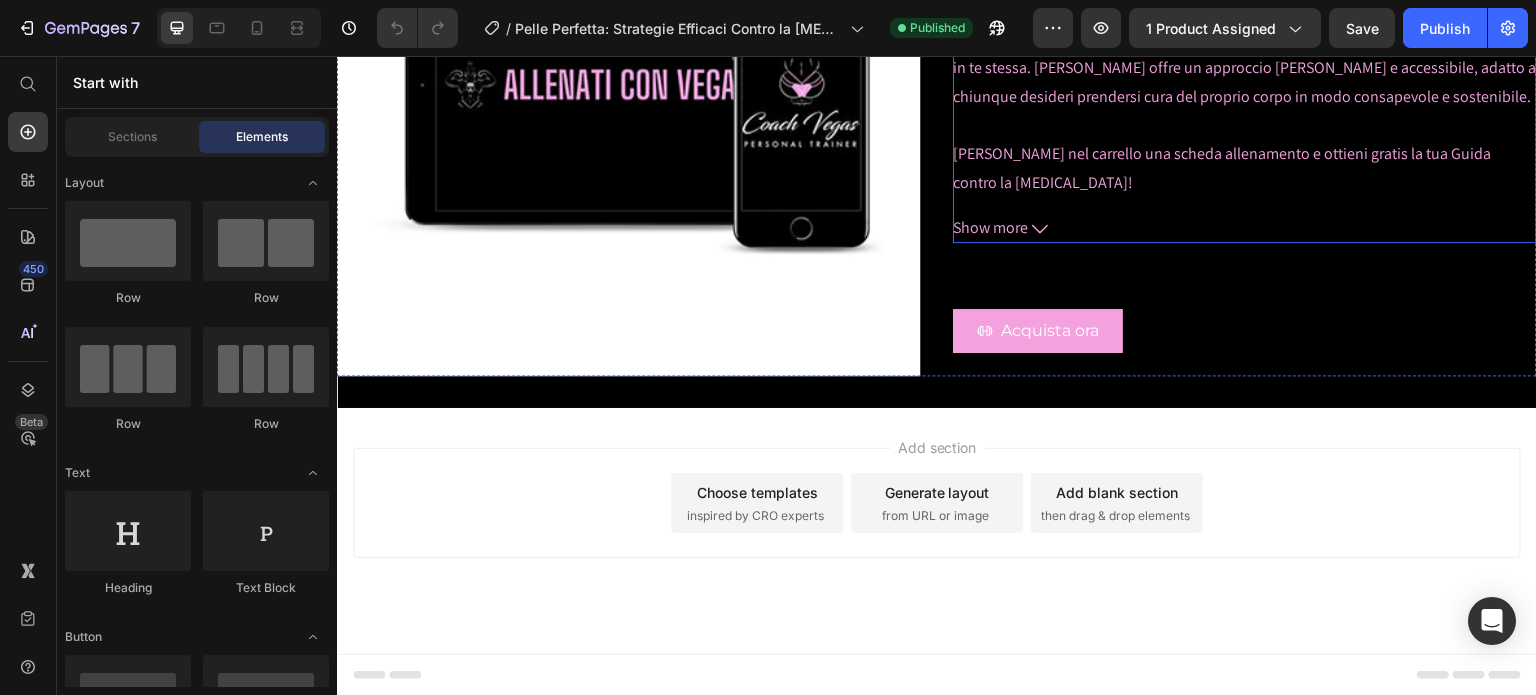 click on "Show more" at bounding box center (1245, 228) 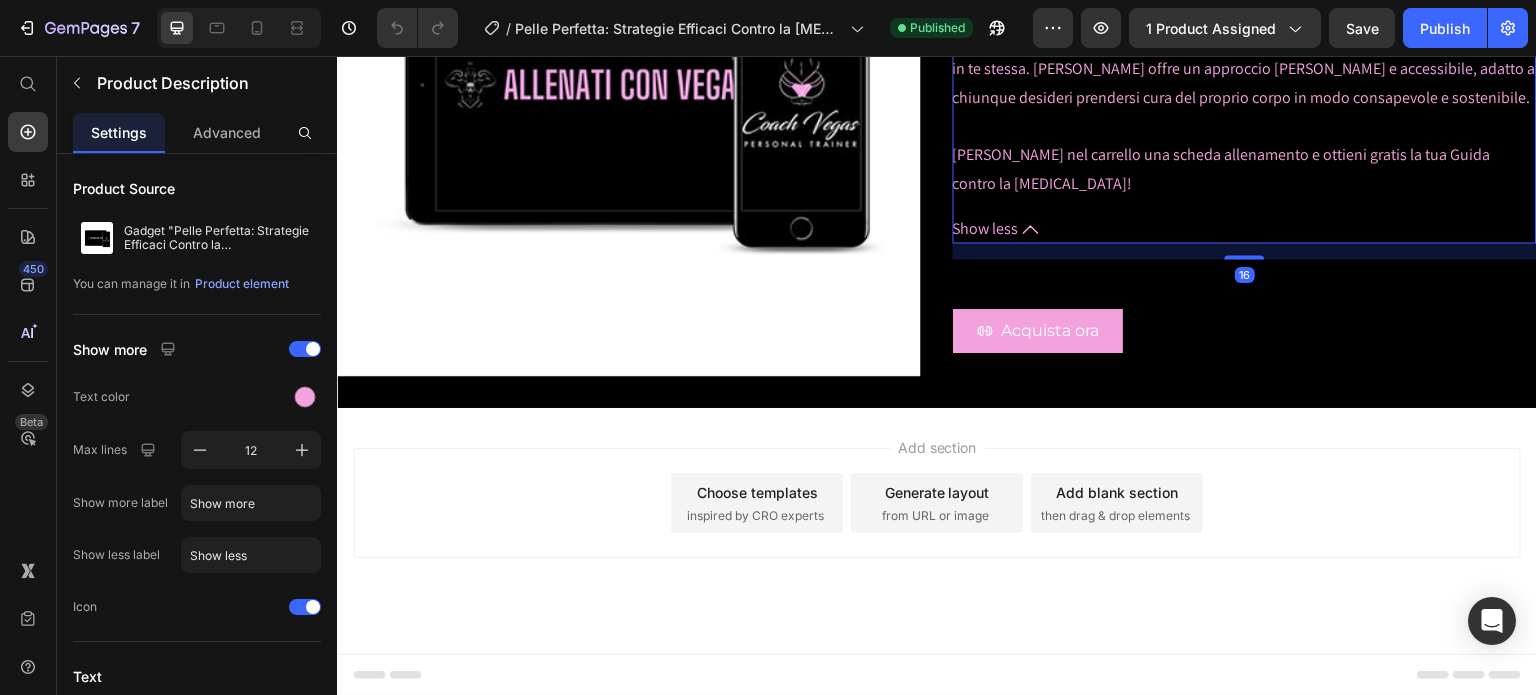 click on "Show less" at bounding box center [1245, 228] 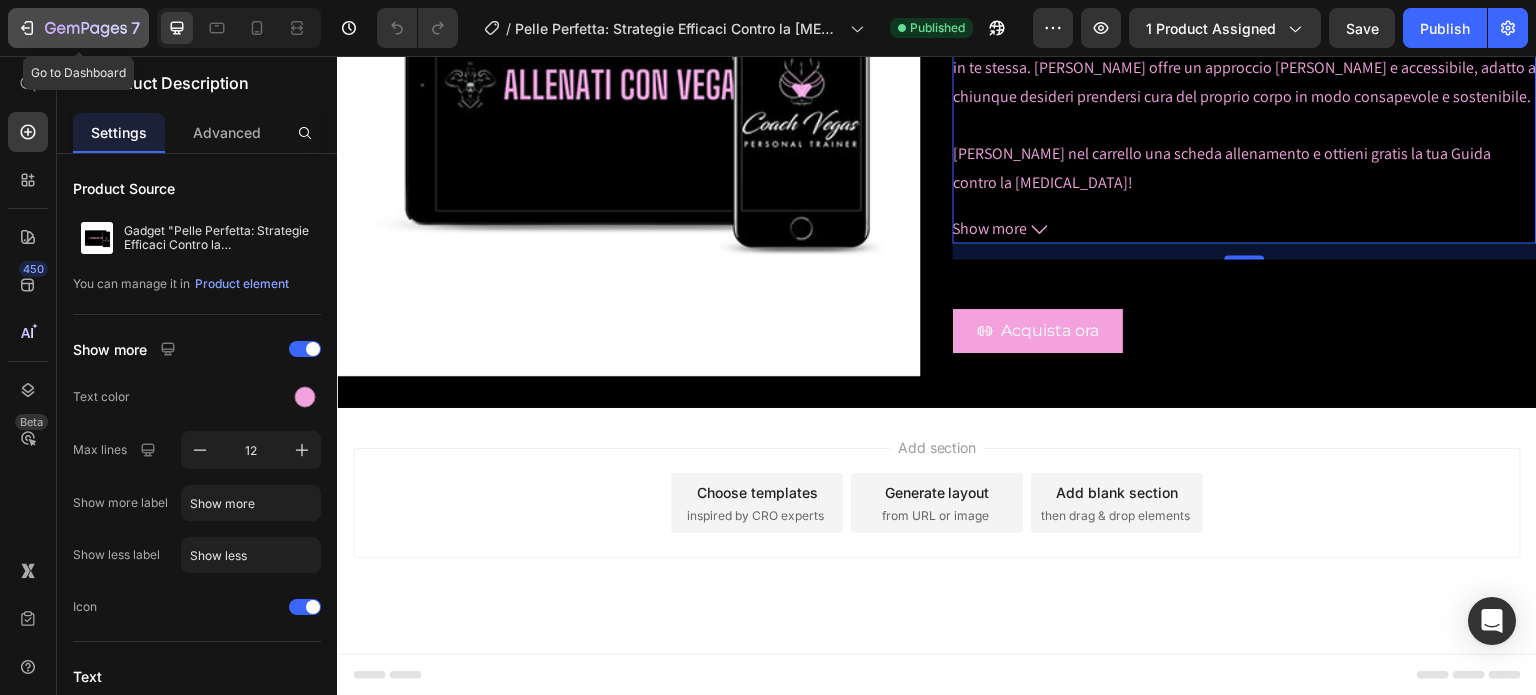 click 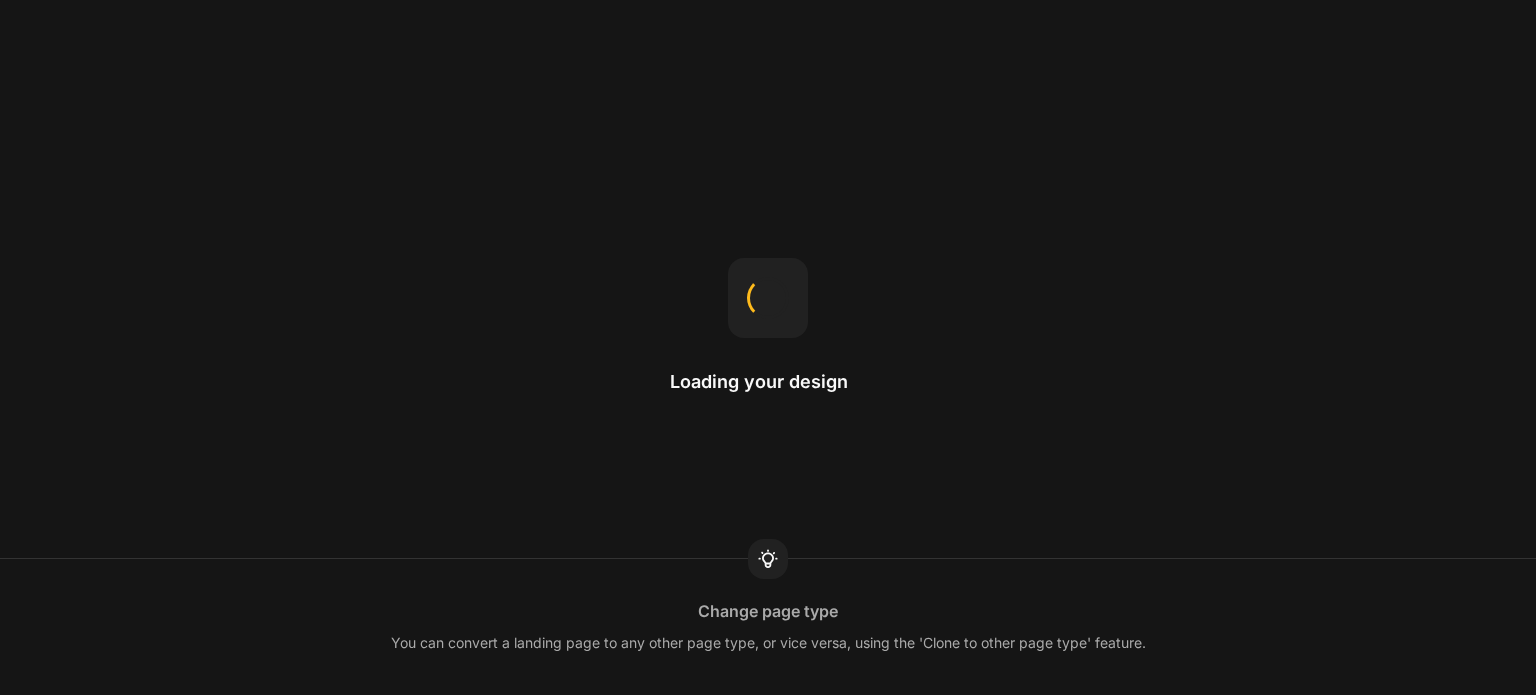 scroll, scrollTop: 0, scrollLeft: 0, axis: both 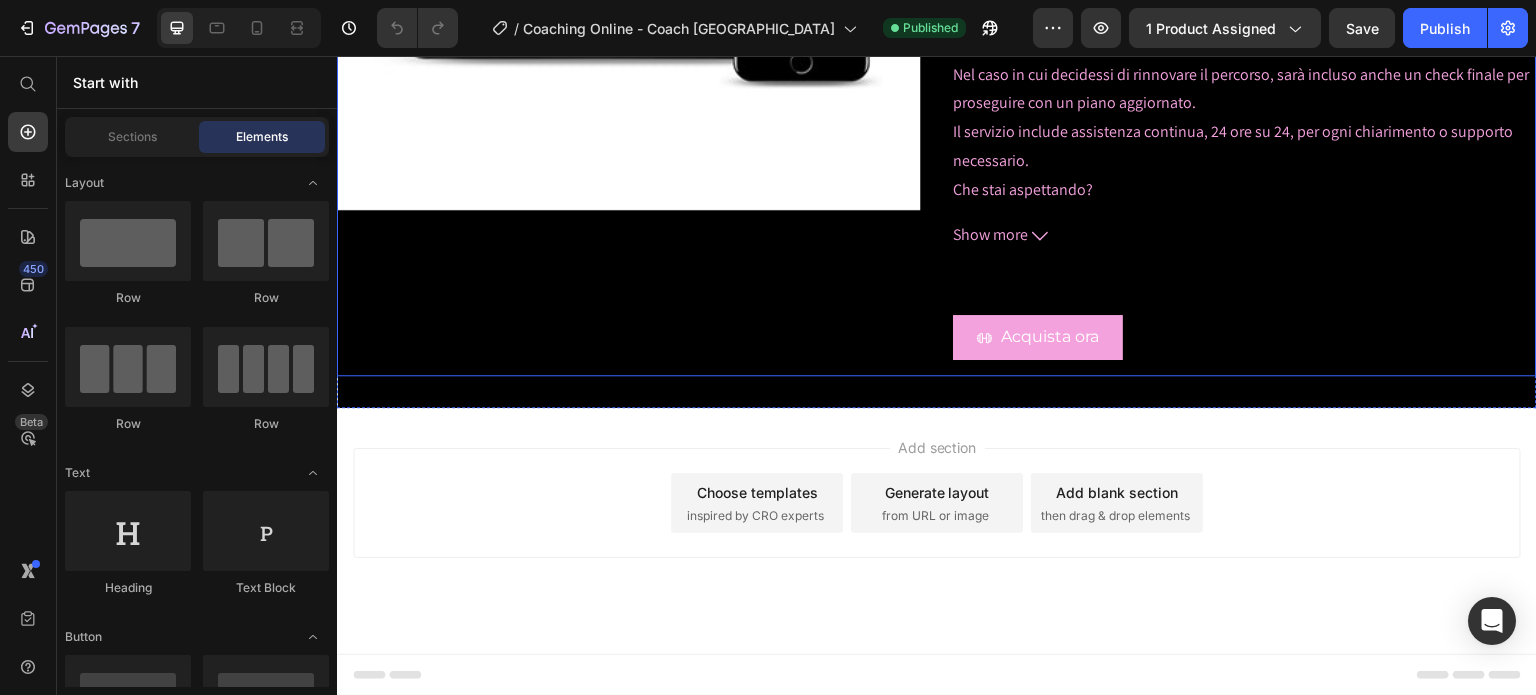 click on "Coaching Online - Coach Vegas Product Title €80,00 Price €100,00 Price Row Il primo servizio di Coaching su misura per te!
Il programma ha una durata di sei settimane. Si tratta di un percorso personalizzato, strutturato da Coach Vegas, che include sia consigli alimentari che una struttura di allenamento su misura, ideata in base alle tue esigenze e obiettivi.
Una volta acquistato, riceverai un questionario conoscitivo da compilare, così da permettermi di creare un piano totalmente adatto a te. Il programma verrà poi inviato entro tre giorni lavorativi dal ricevimento del pagamento.
Durante le sei settimane, è previsto un check intermedio nella terza settimana, utile per monitorare i progressi, chiarire eventuali dubbi e apportare modifiche. Nel caso in cui decidessi di rinnovare il percorso, sarà incluso anche un check finale per proseguire con un piano aggiornato.
Il servizio include assistenza continua, 24 ore su 24, per ogni chiarimento o supporto necessario.
Che stai aspettando?" at bounding box center [1245, 1] 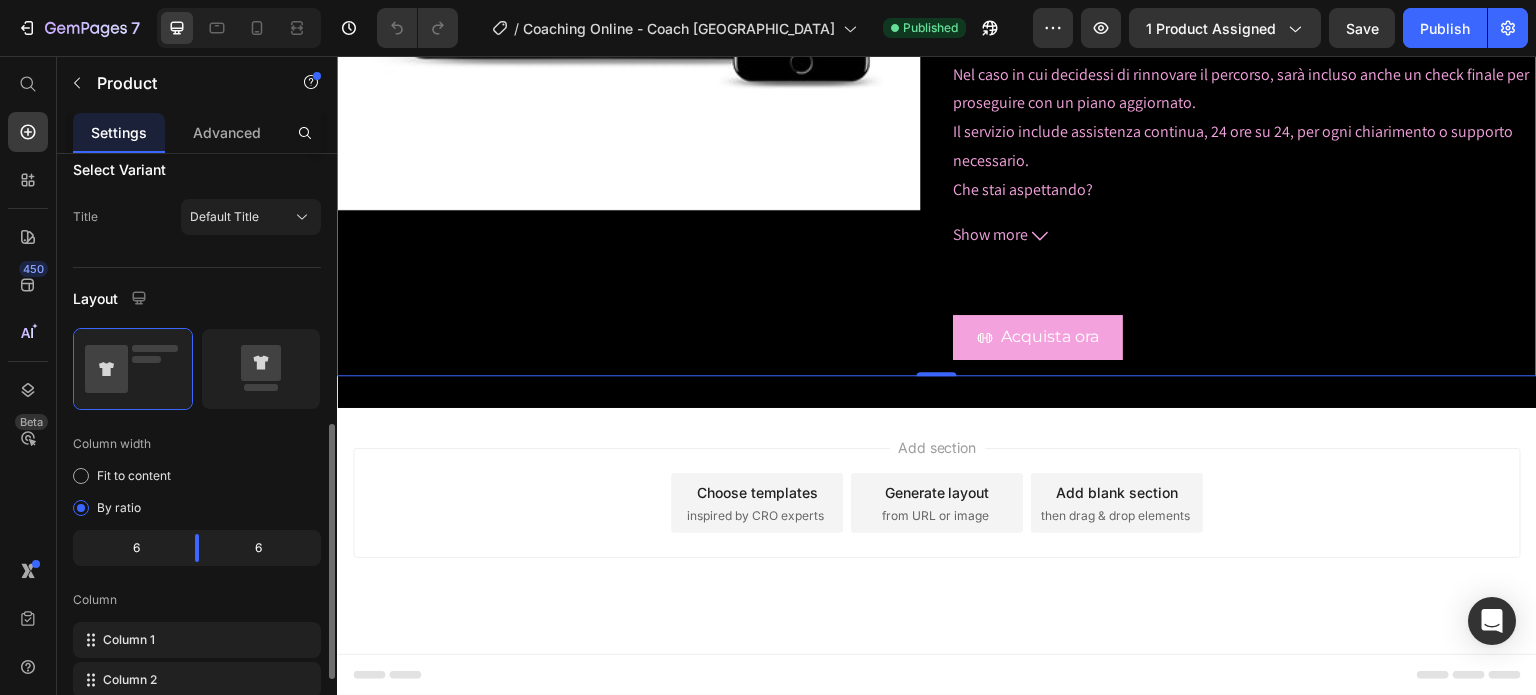 scroll, scrollTop: 400, scrollLeft: 0, axis: vertical 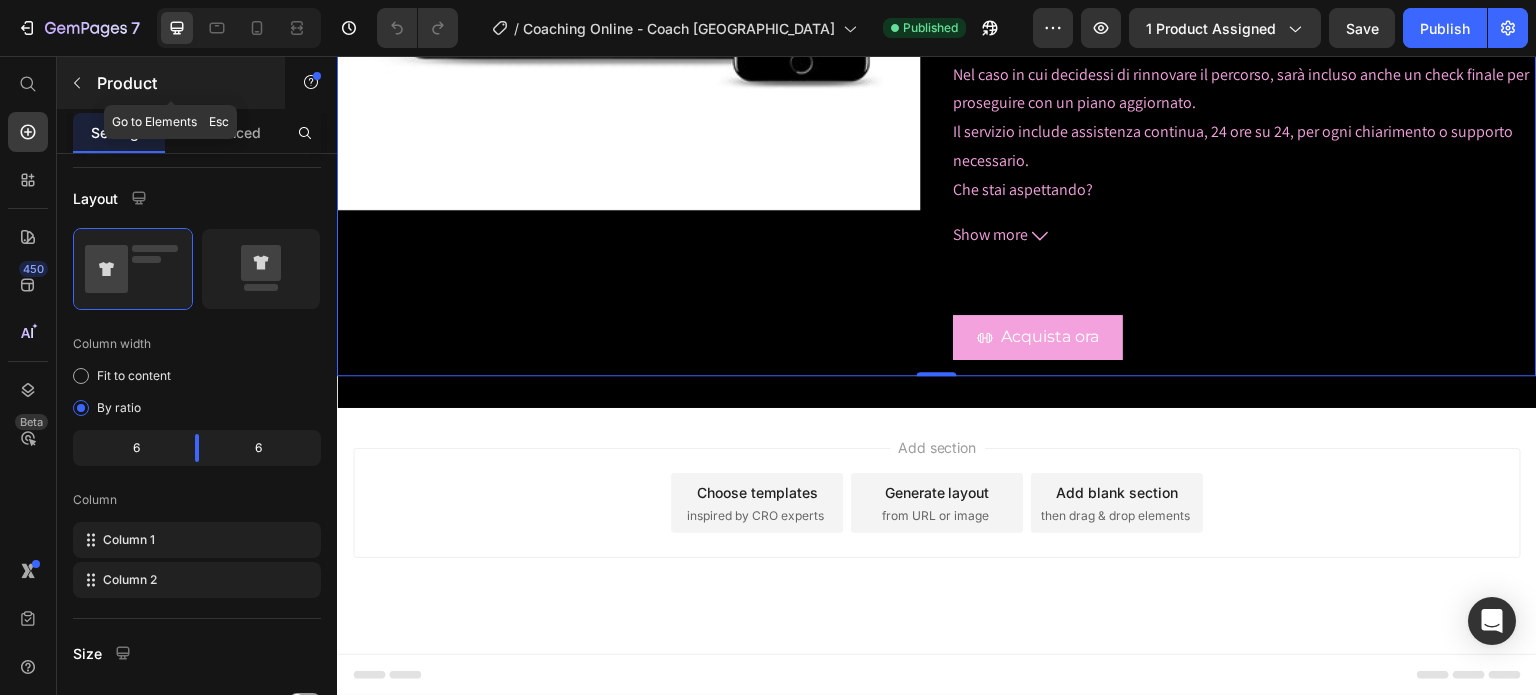 click on "Product" at bounding box center [171, 83] 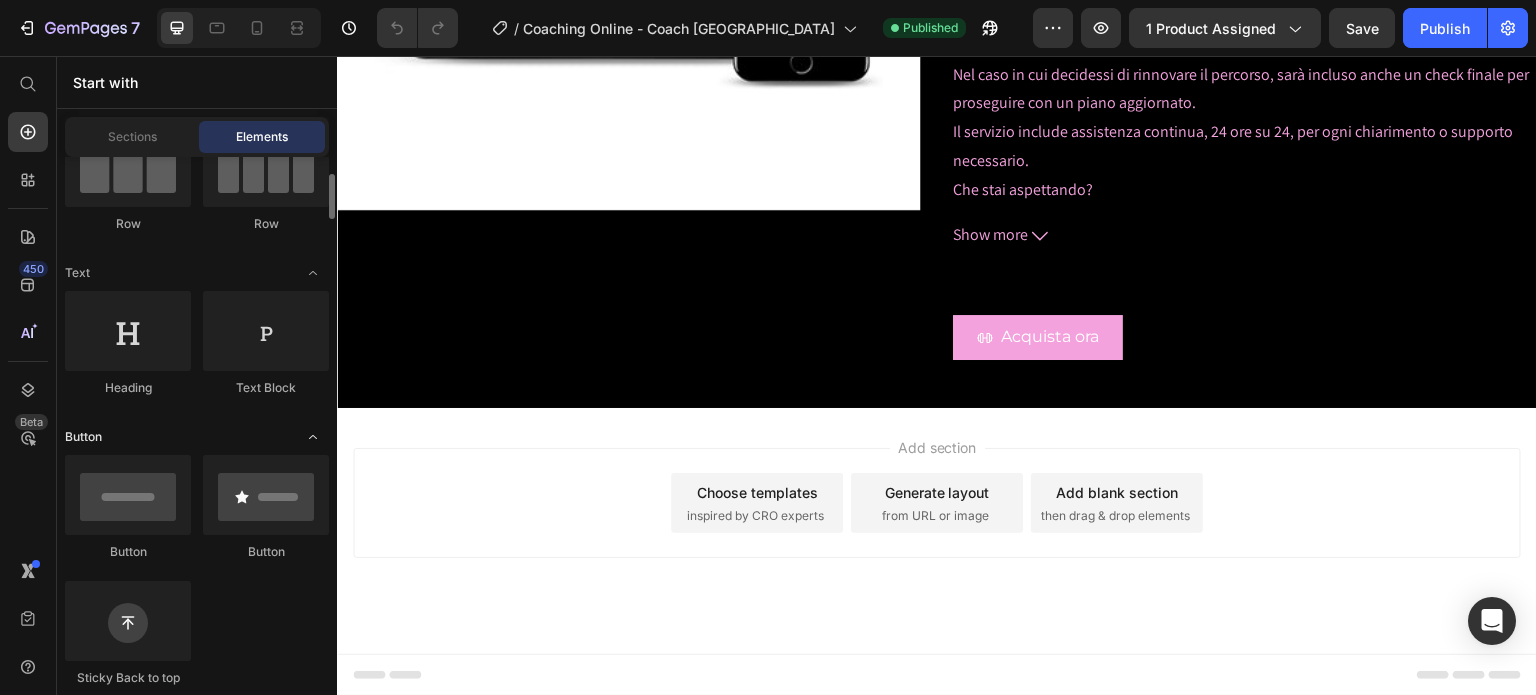 scroll, scrollTop: 300, scrollLeft: 0, axis: vertical 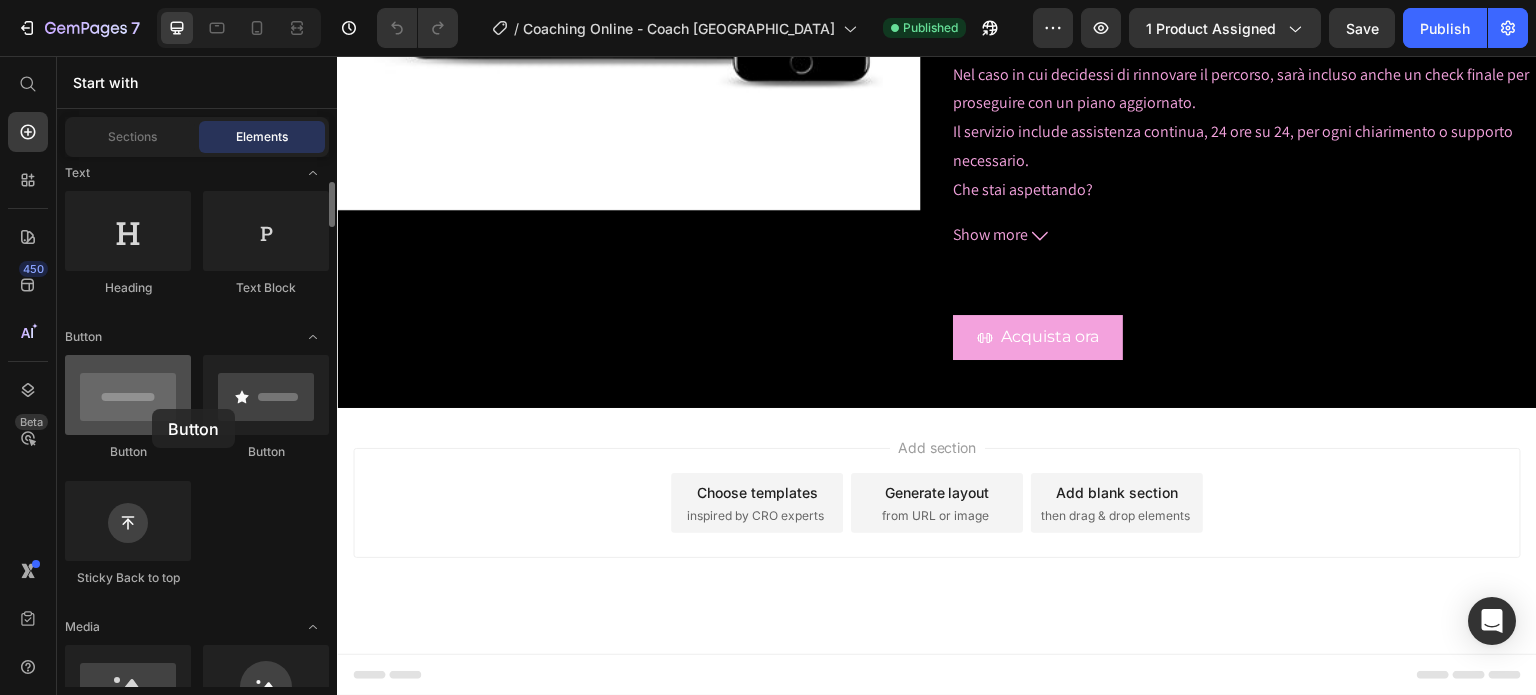 click at bounding box center [128, 395] 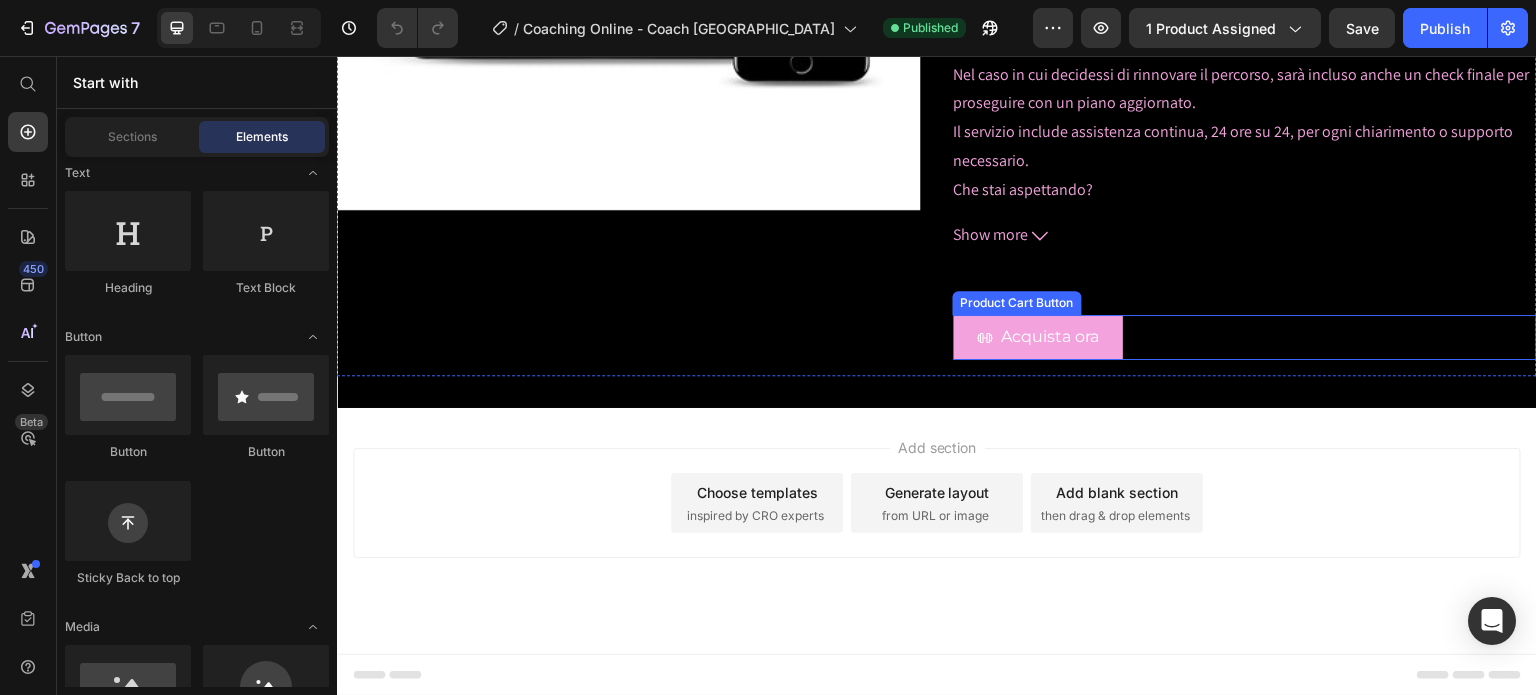 click on "Acquista ora Product Cart Button" at bounding box center (1245, 337) 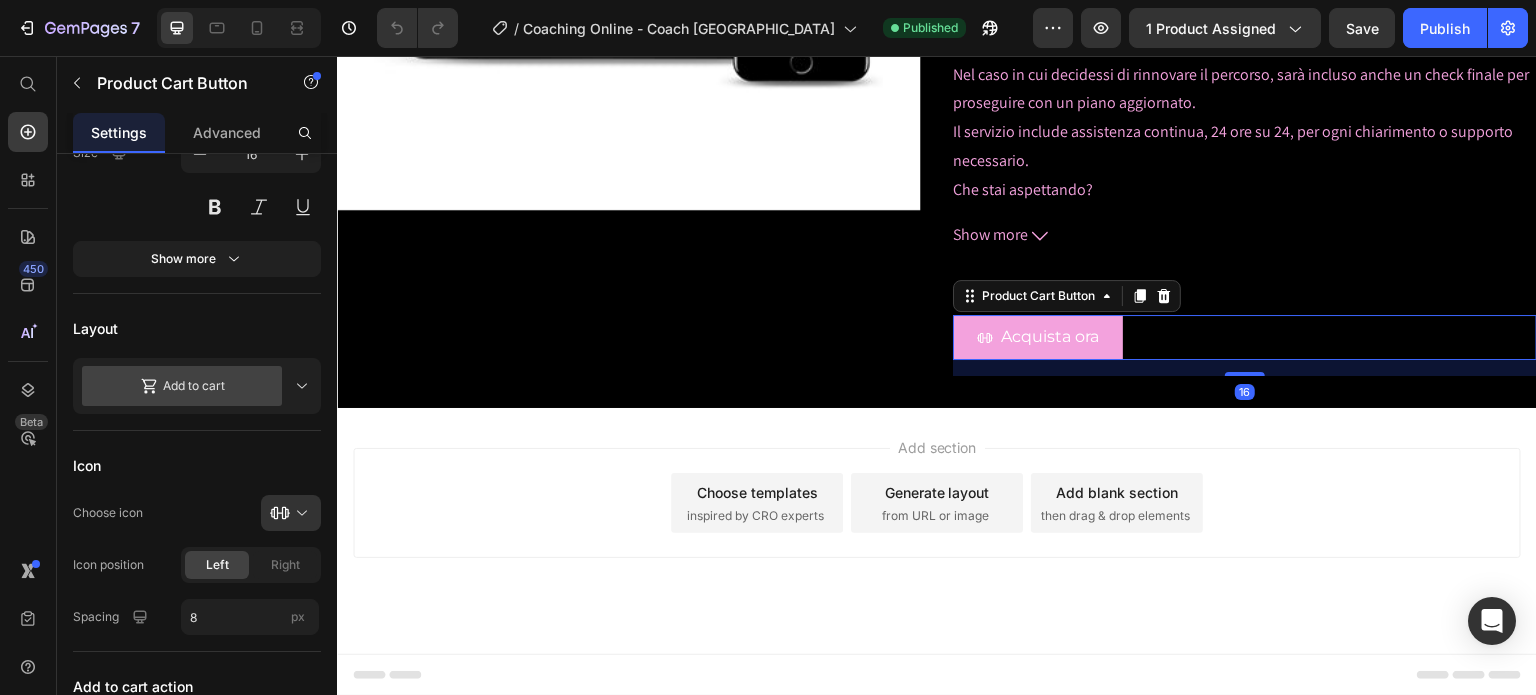 scroll, scrollTop: 0, scrollLeft: 0, axis: both 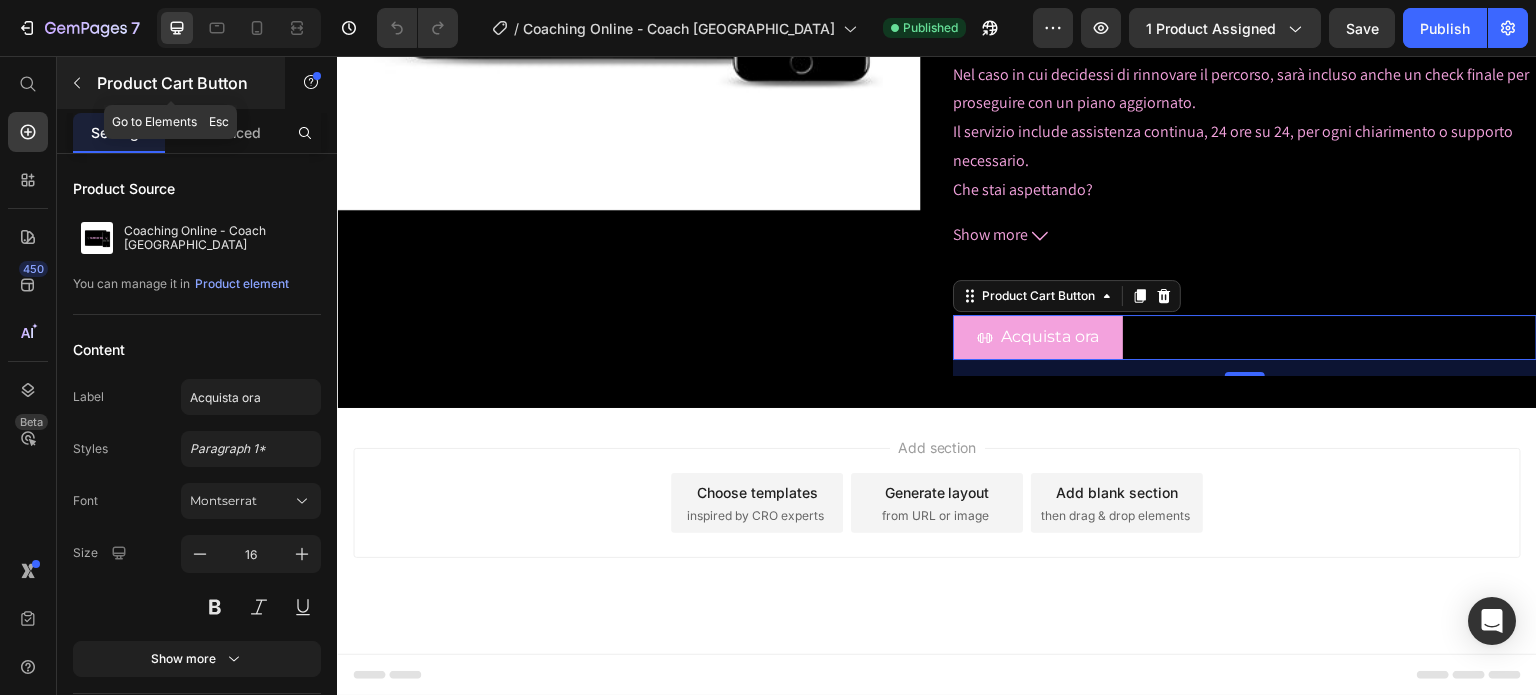 click at bounding box center [77, 83] 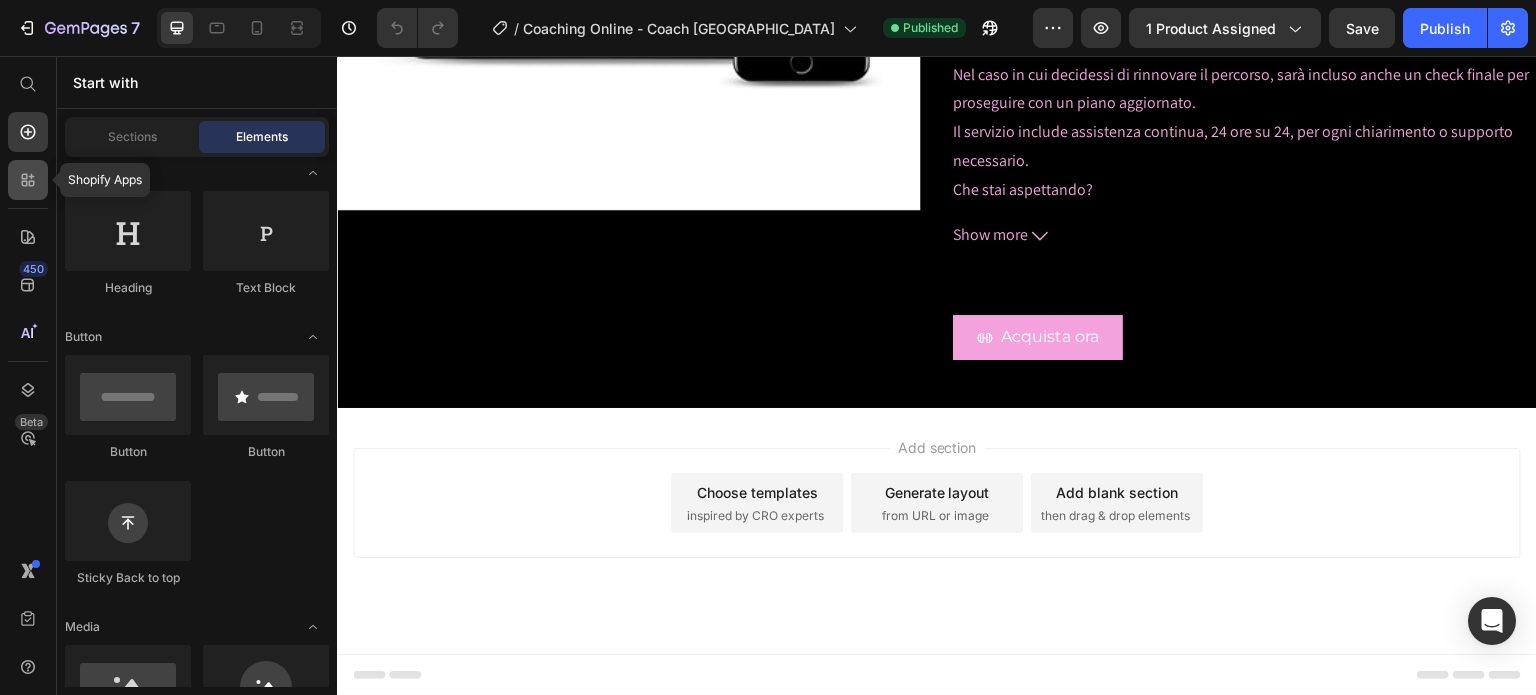 click 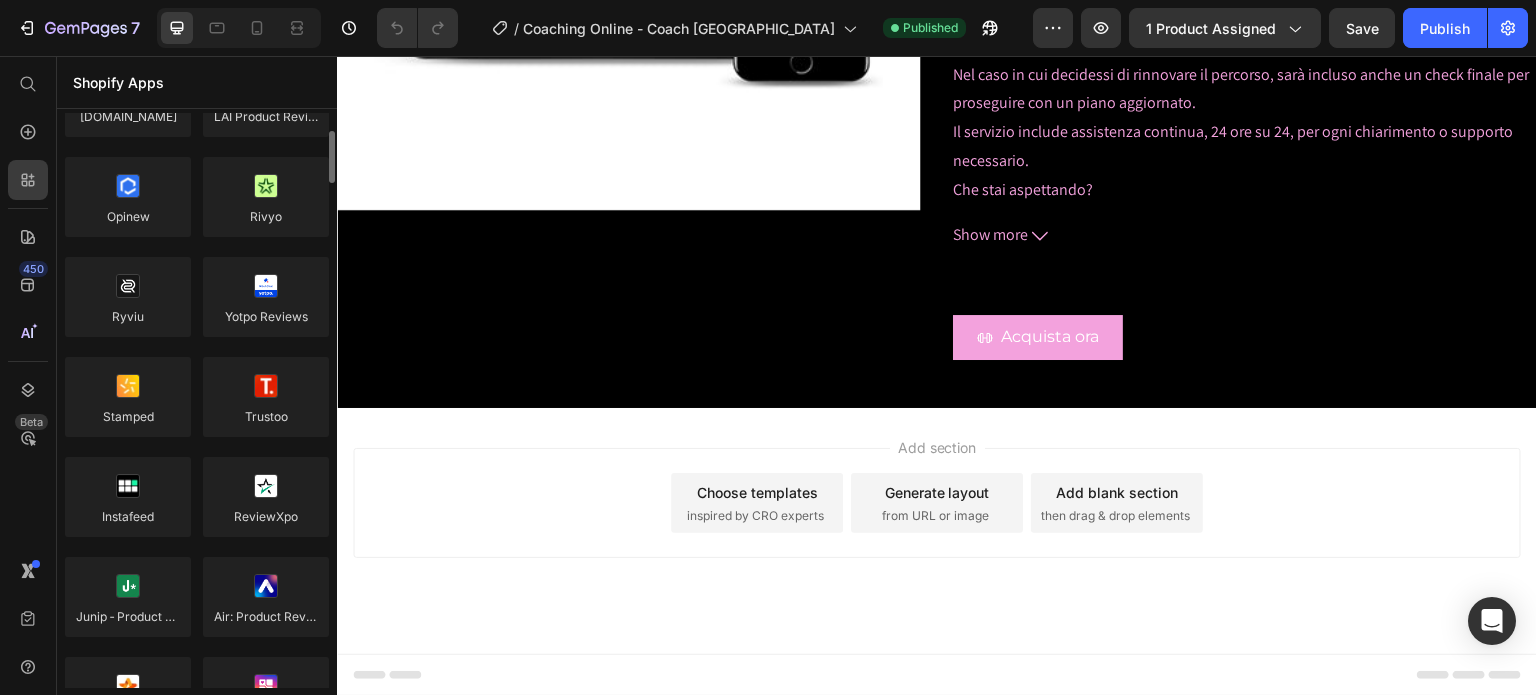 scroll, scrollTop: 0, scrollLeft: 0, axis: both 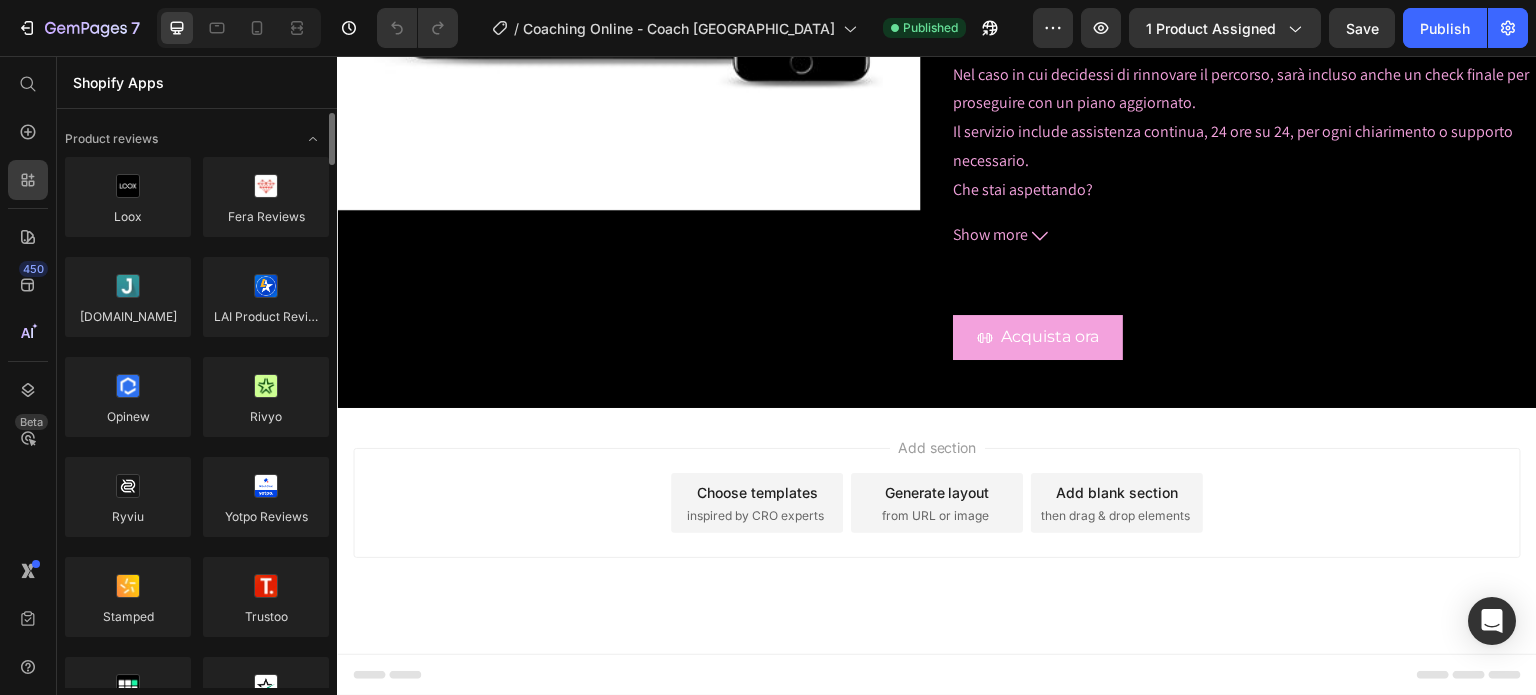 click on "450 Beta" at bounding box center [28, 375] 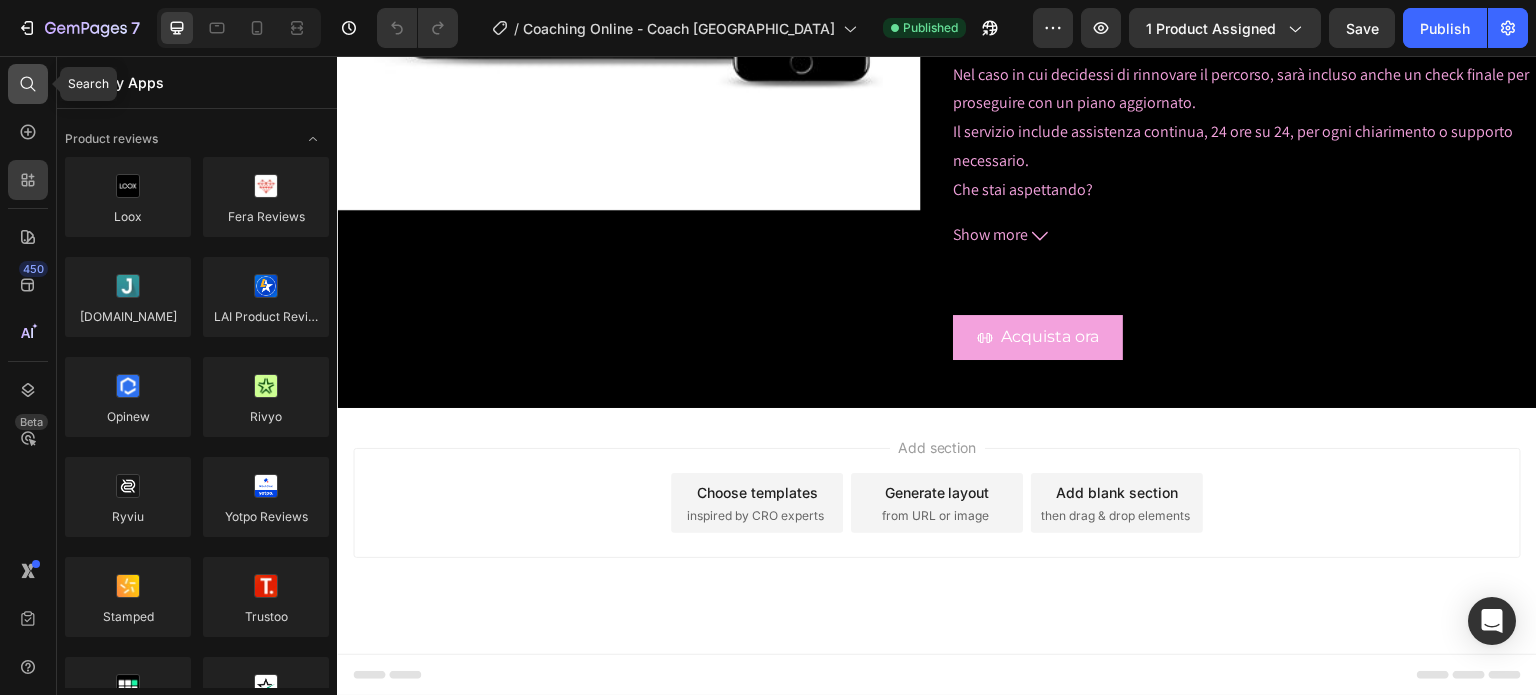 click 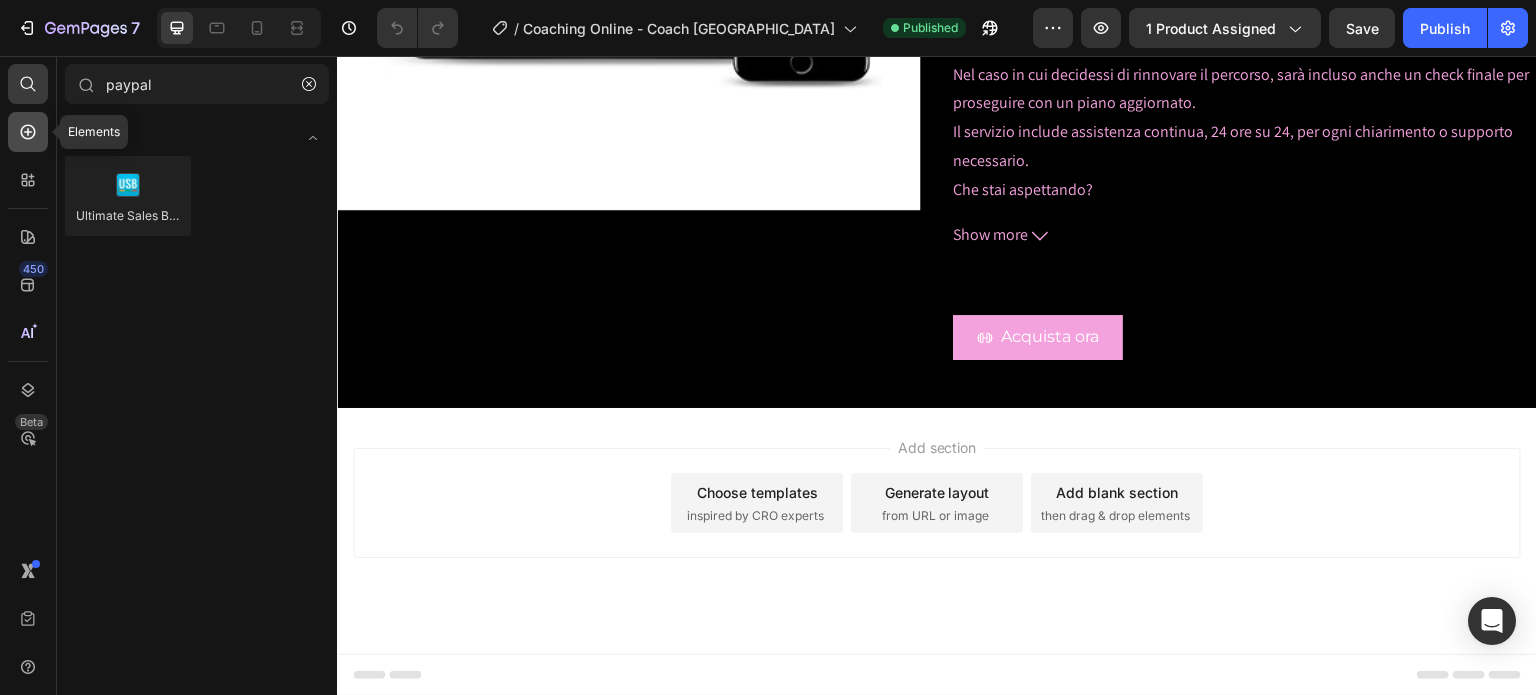 type on "paypal" 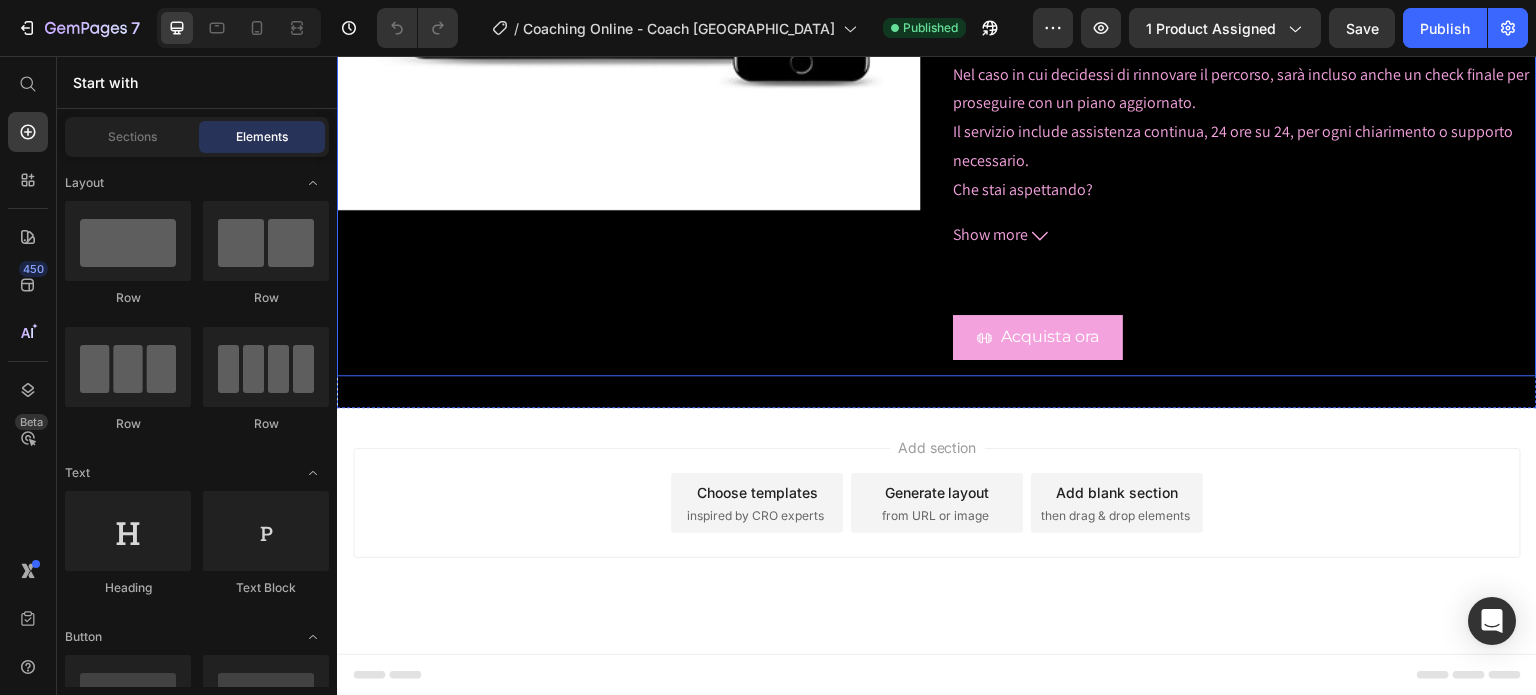 click on "Product Images" at bounding box center (629, 1) 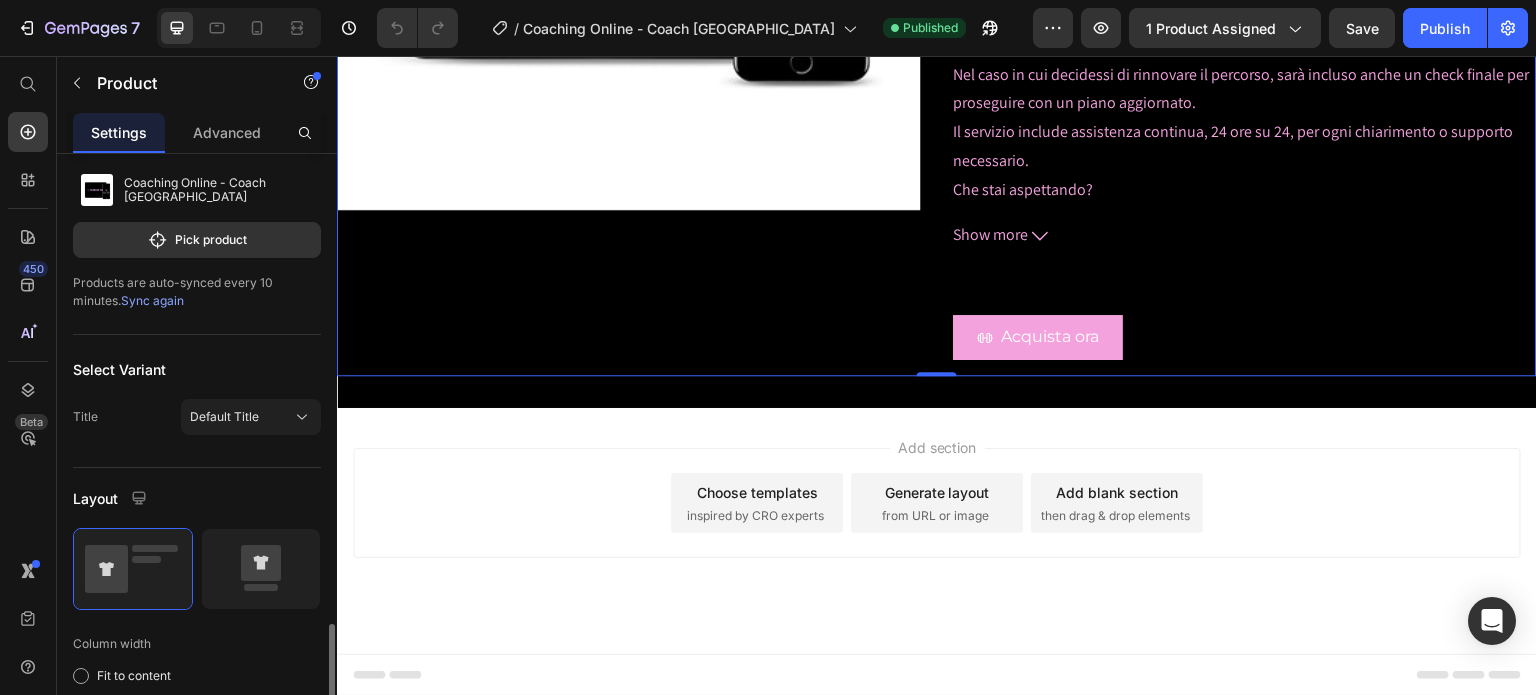 scroll, scrollTop: 500, scrollLeft: 0, axis: vertical 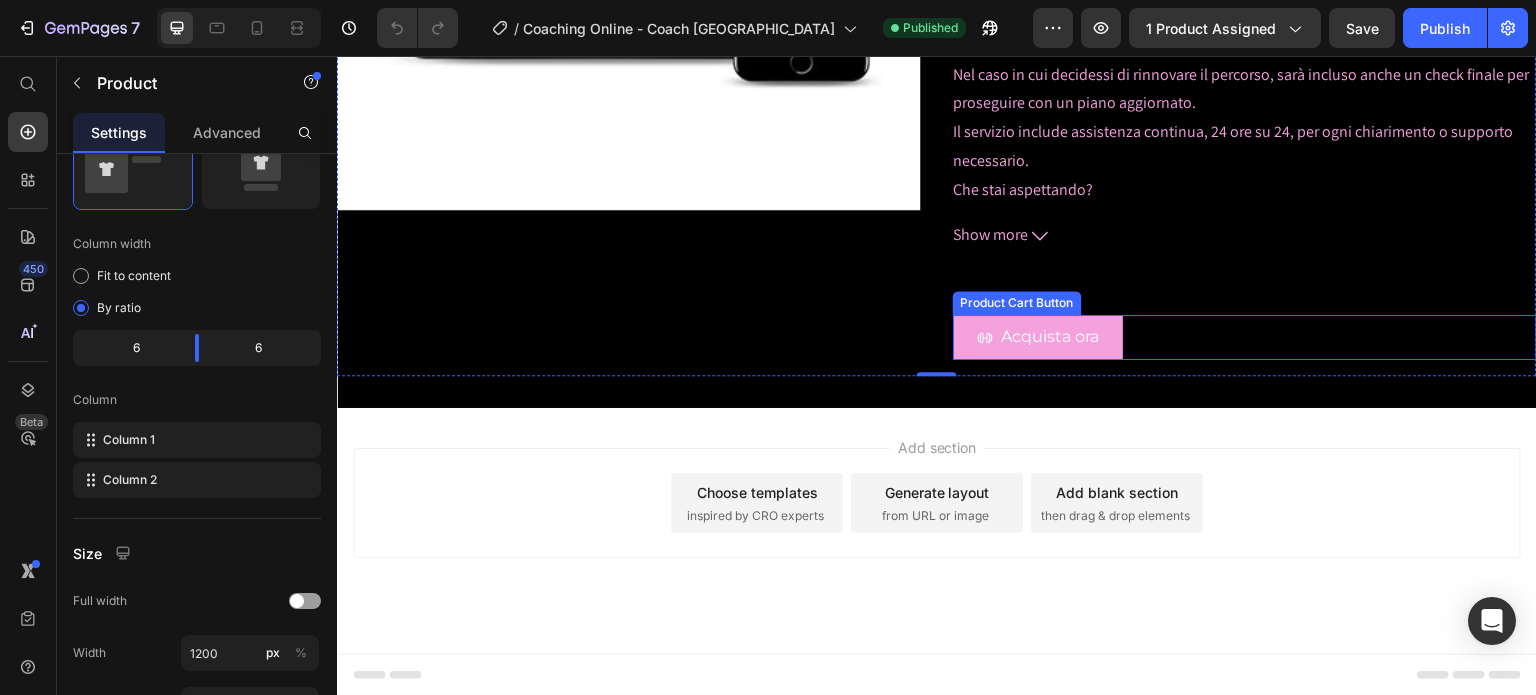 click on "Acquista ora Product Cart Button" at bounding box center (1245, 337) 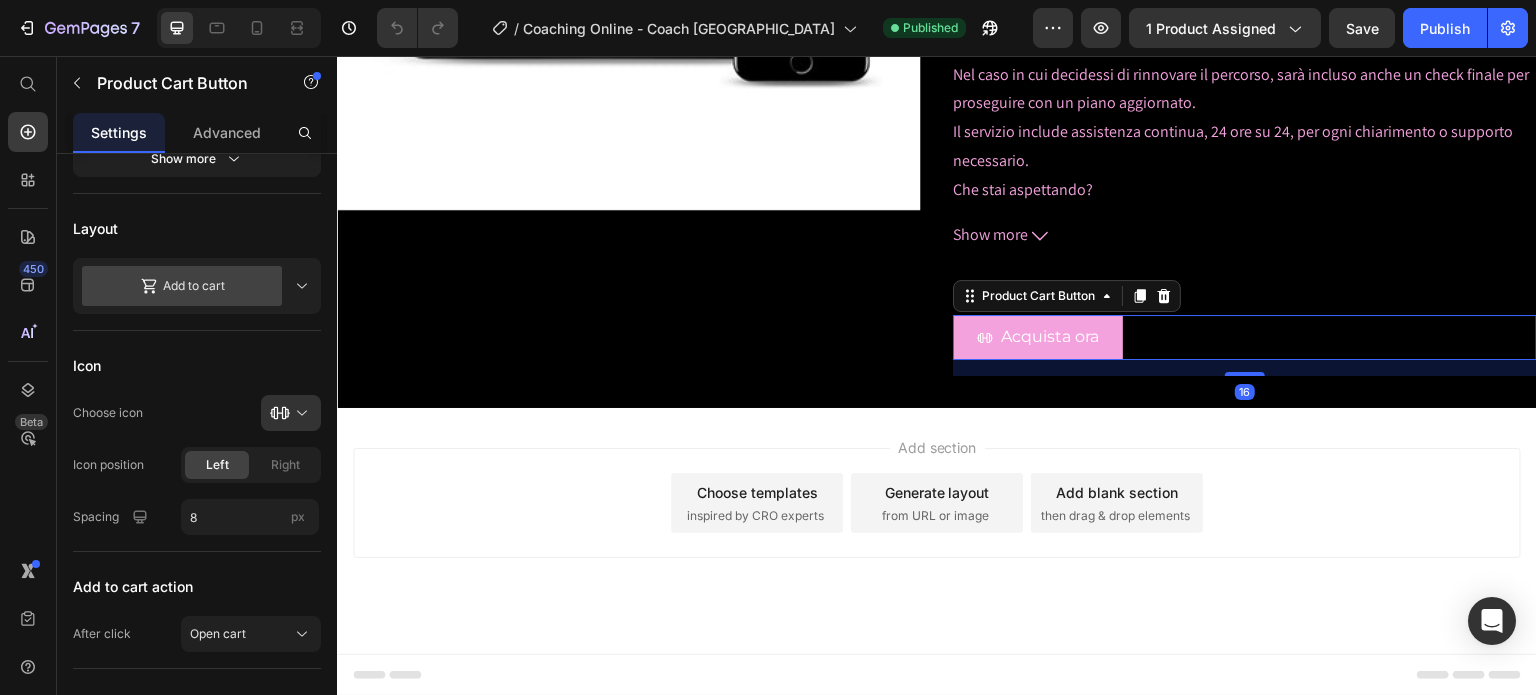 scroll, scrollTop: 0, scrollLeft: 0, axis: both 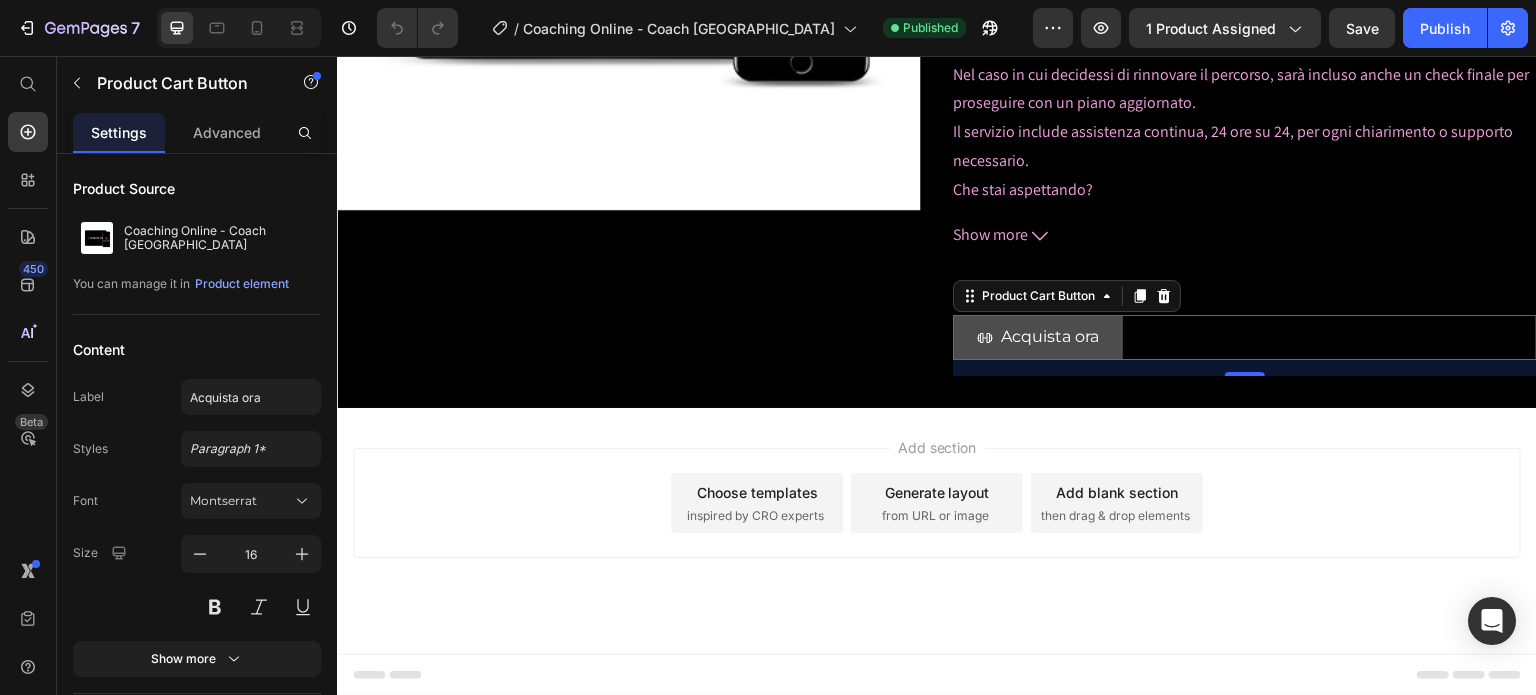 click on "Acquista ora" at bounding box center (1038, 337) 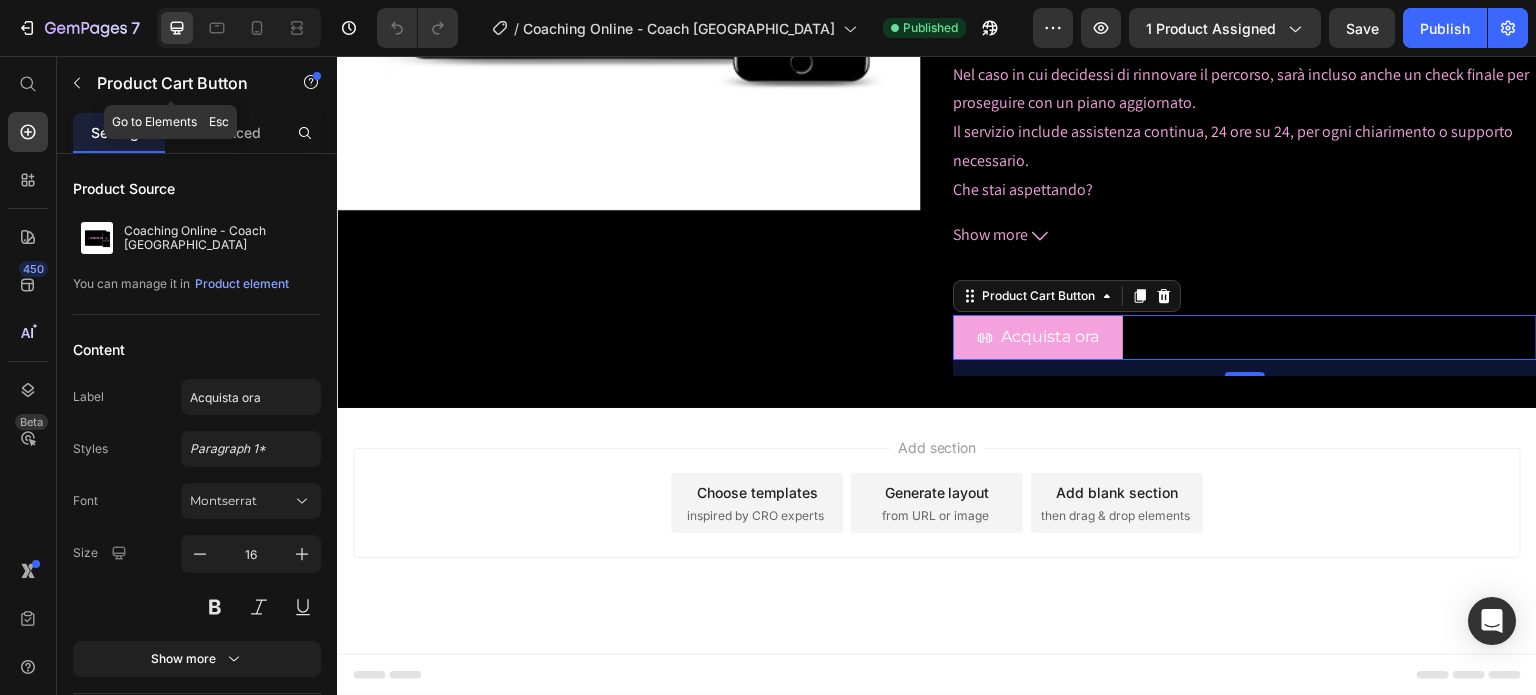 click 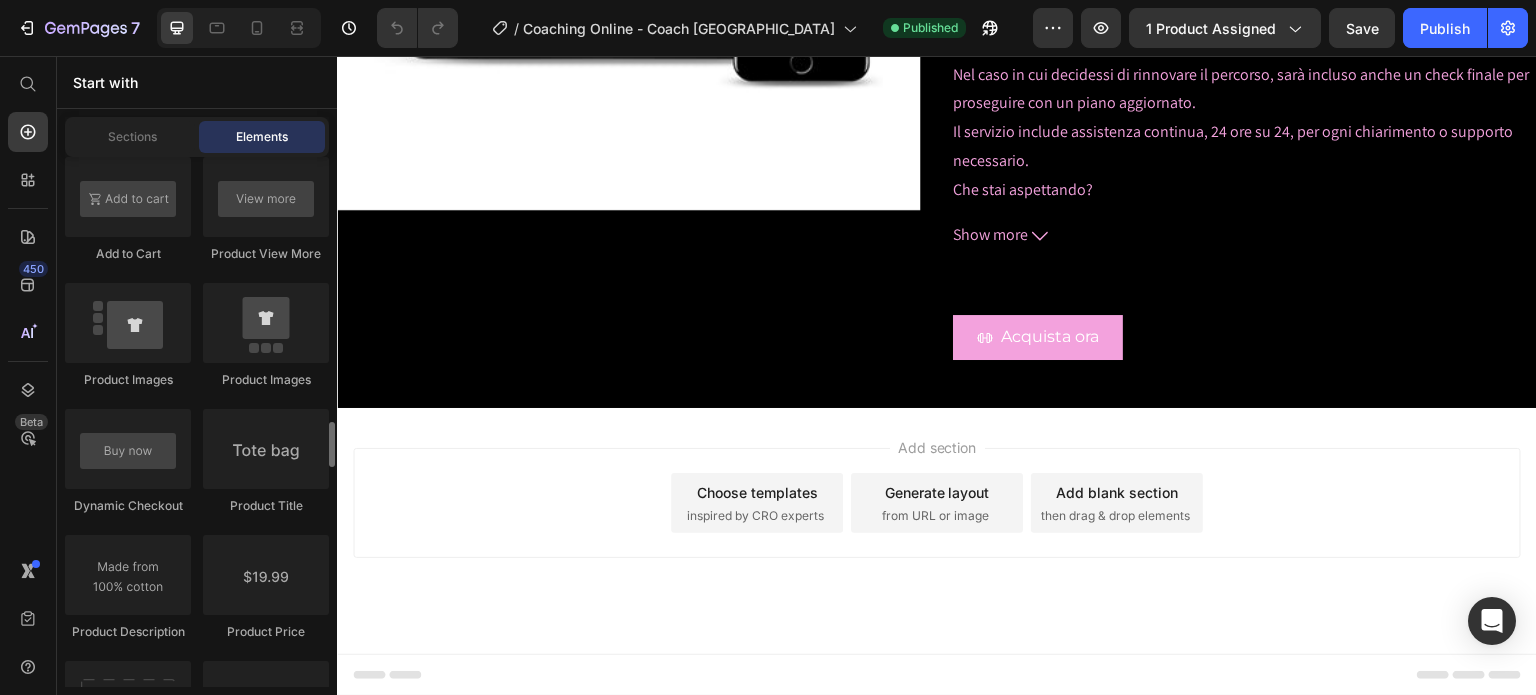 scroll, scrollTop: 3200, scrollLeft: 0, axis: vertical 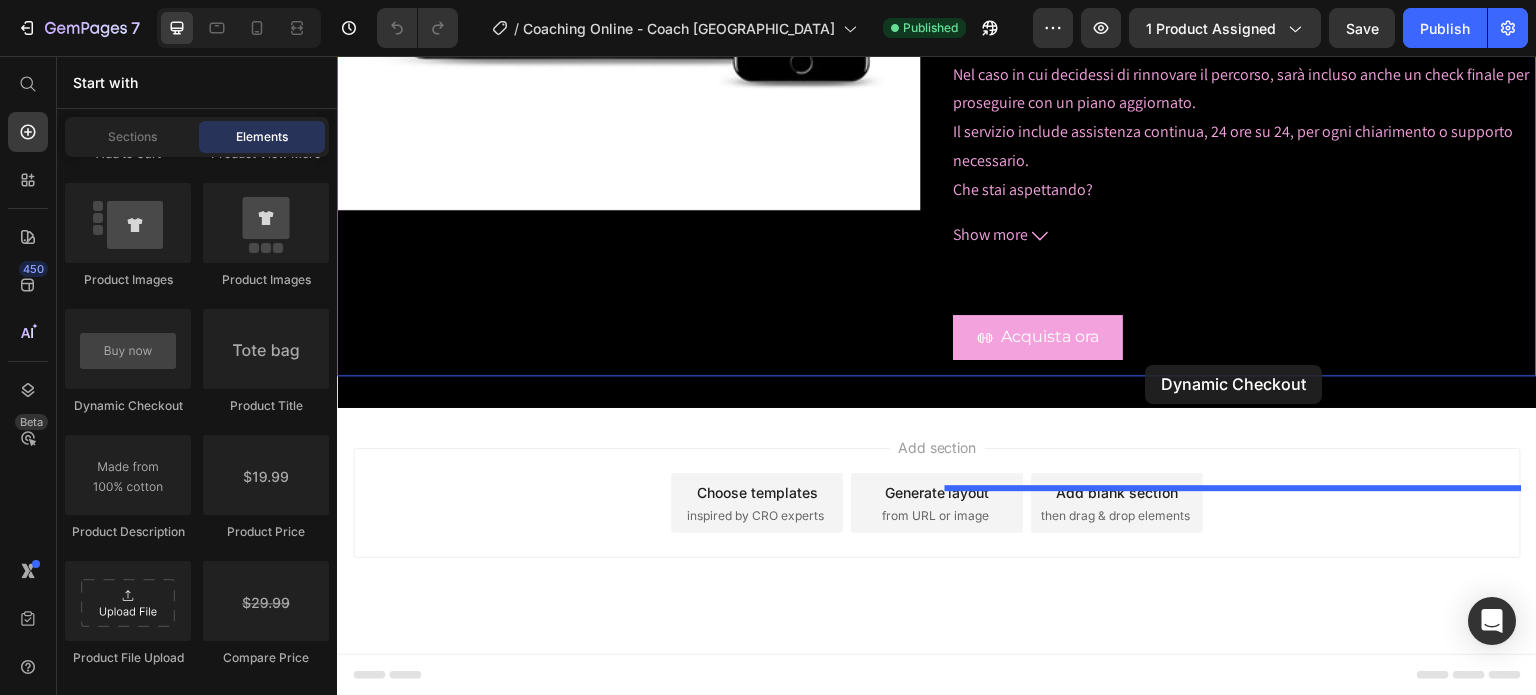 drag, startPoint x: 486, startPoint y: 409, endPoint x: 1146, endPoint y: 365, distance: 661.465 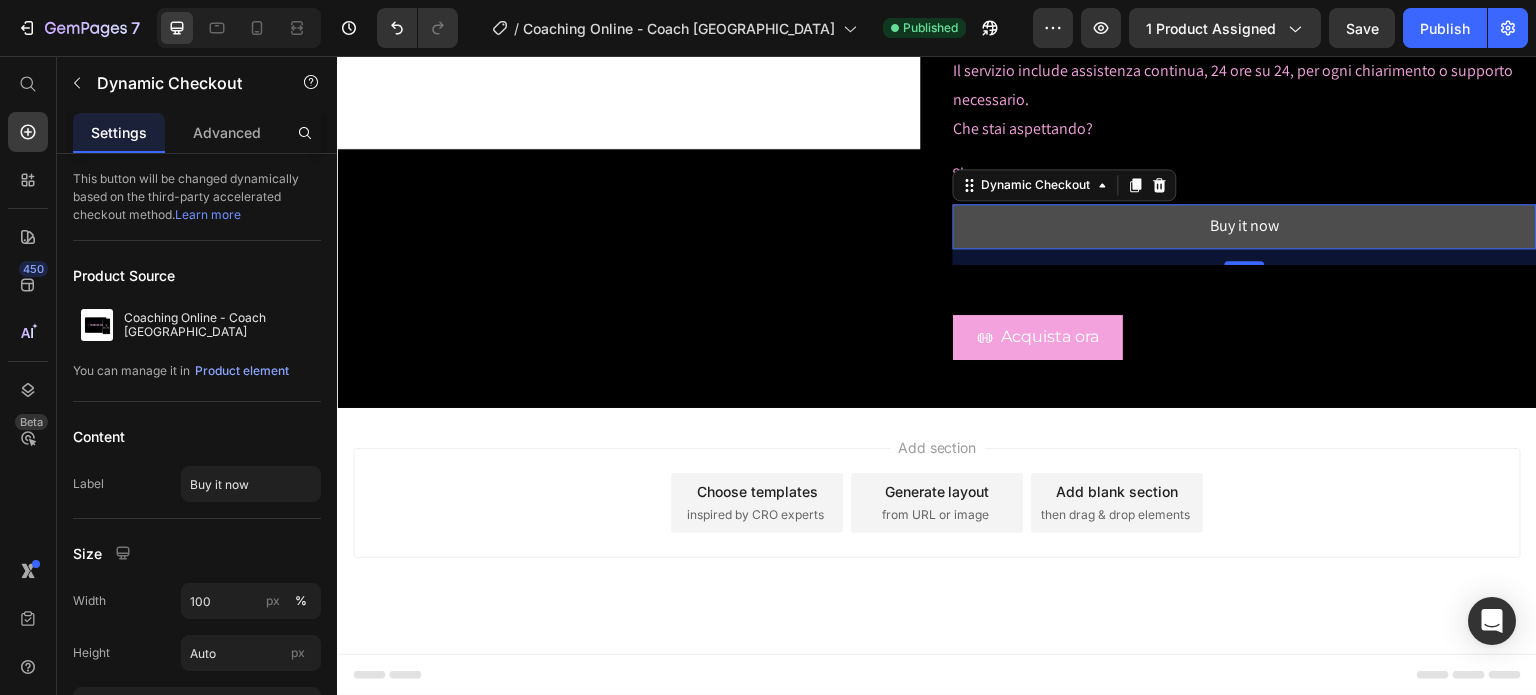click on "Buy it now" at bounding box center (1245, 226) 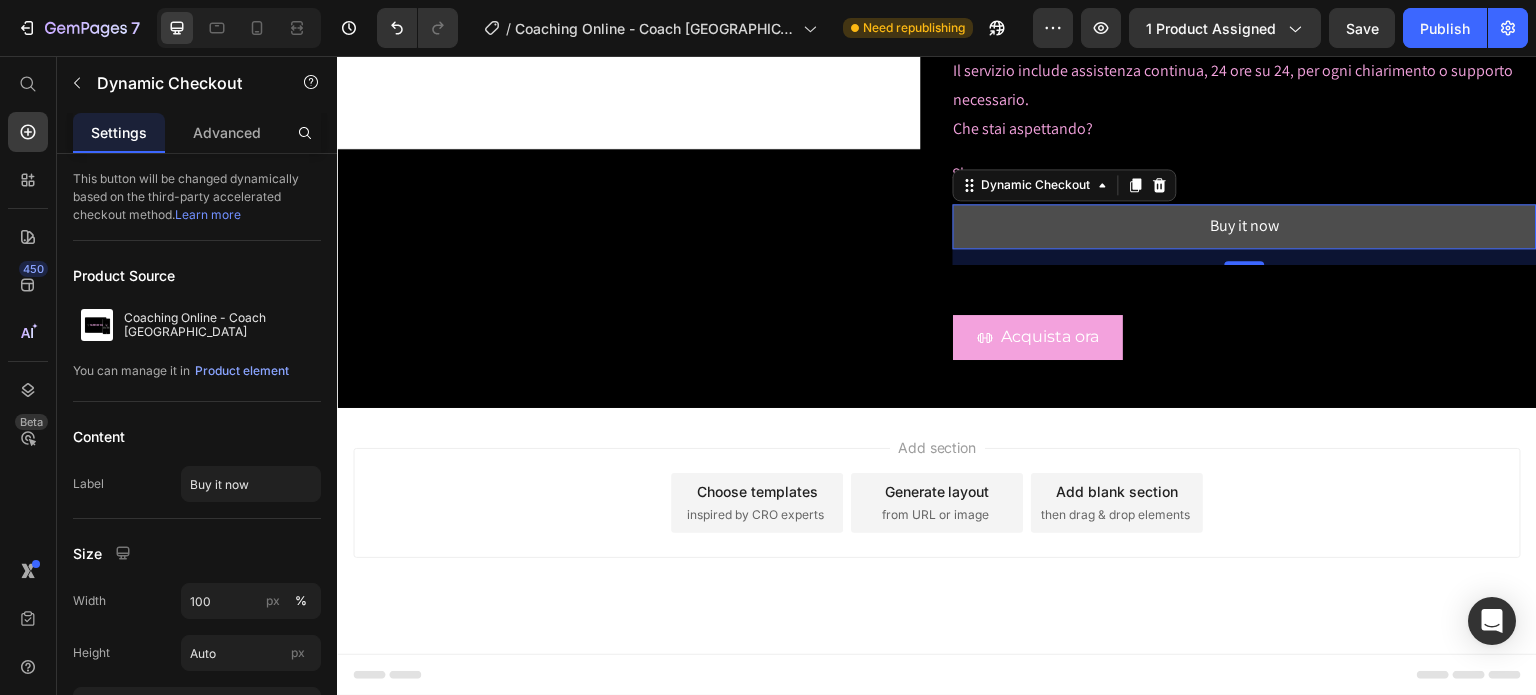 click on "Buy it now" at bounding box center (1245, 226) 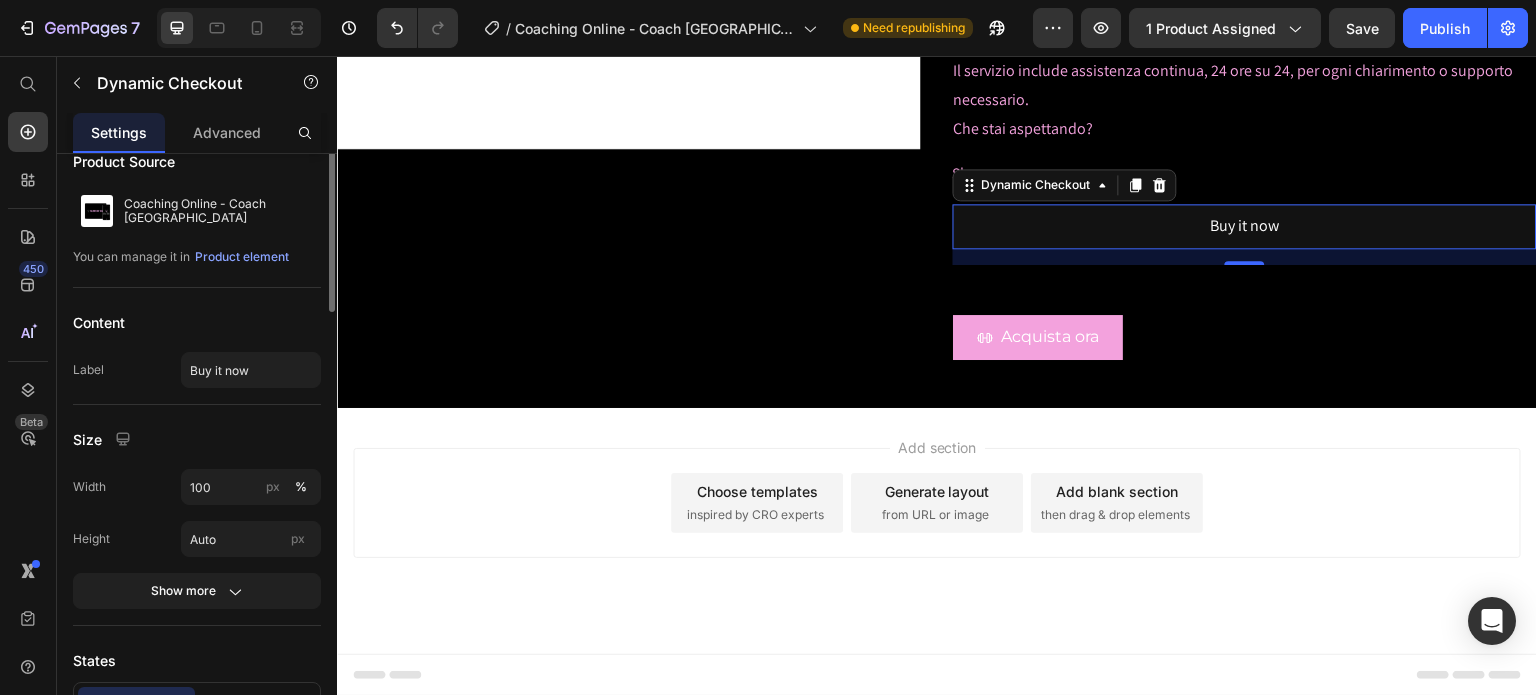scroll, scrollTop: 14, scrollLeft: 0, axis: vertical 